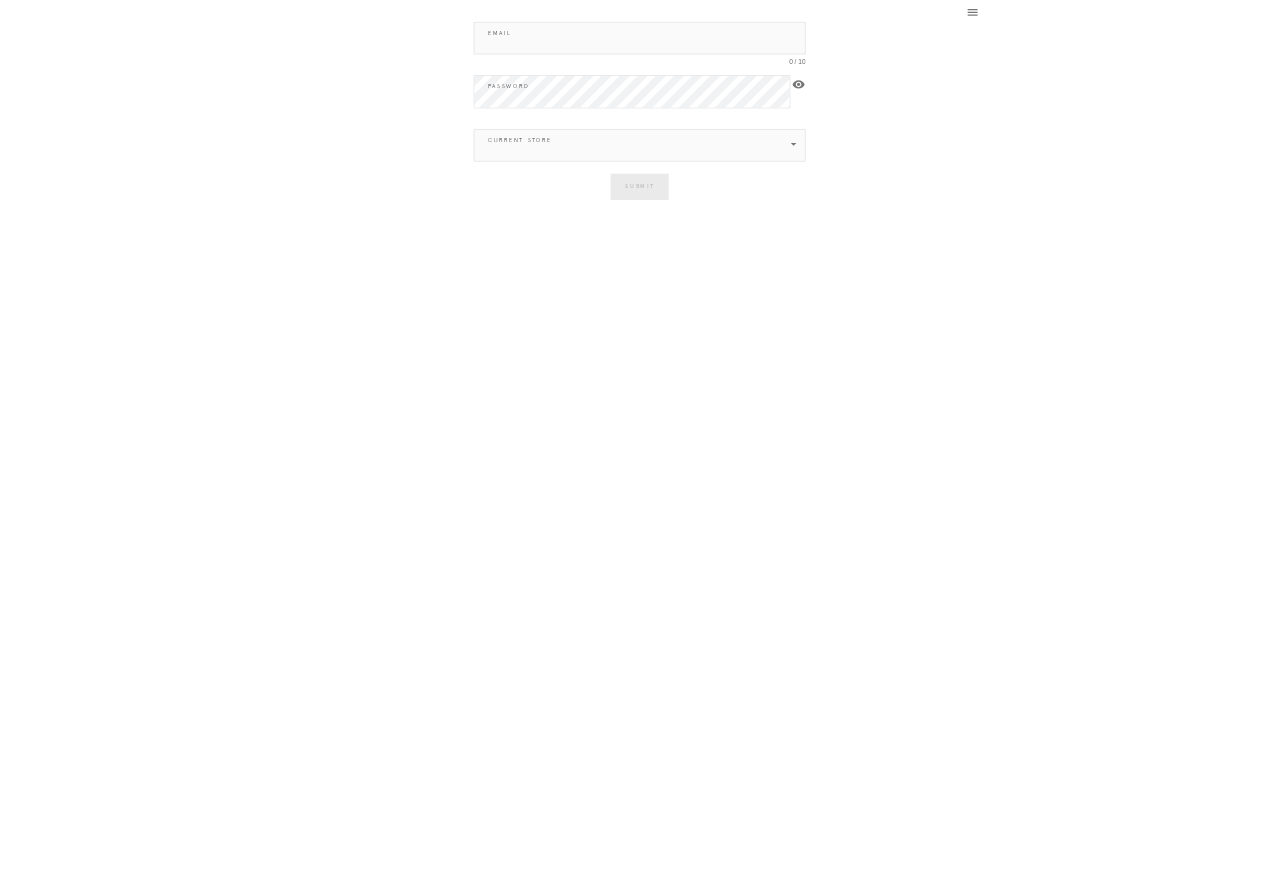 scroll, scrollTop: 0, scrollLeft: 0, axis: both 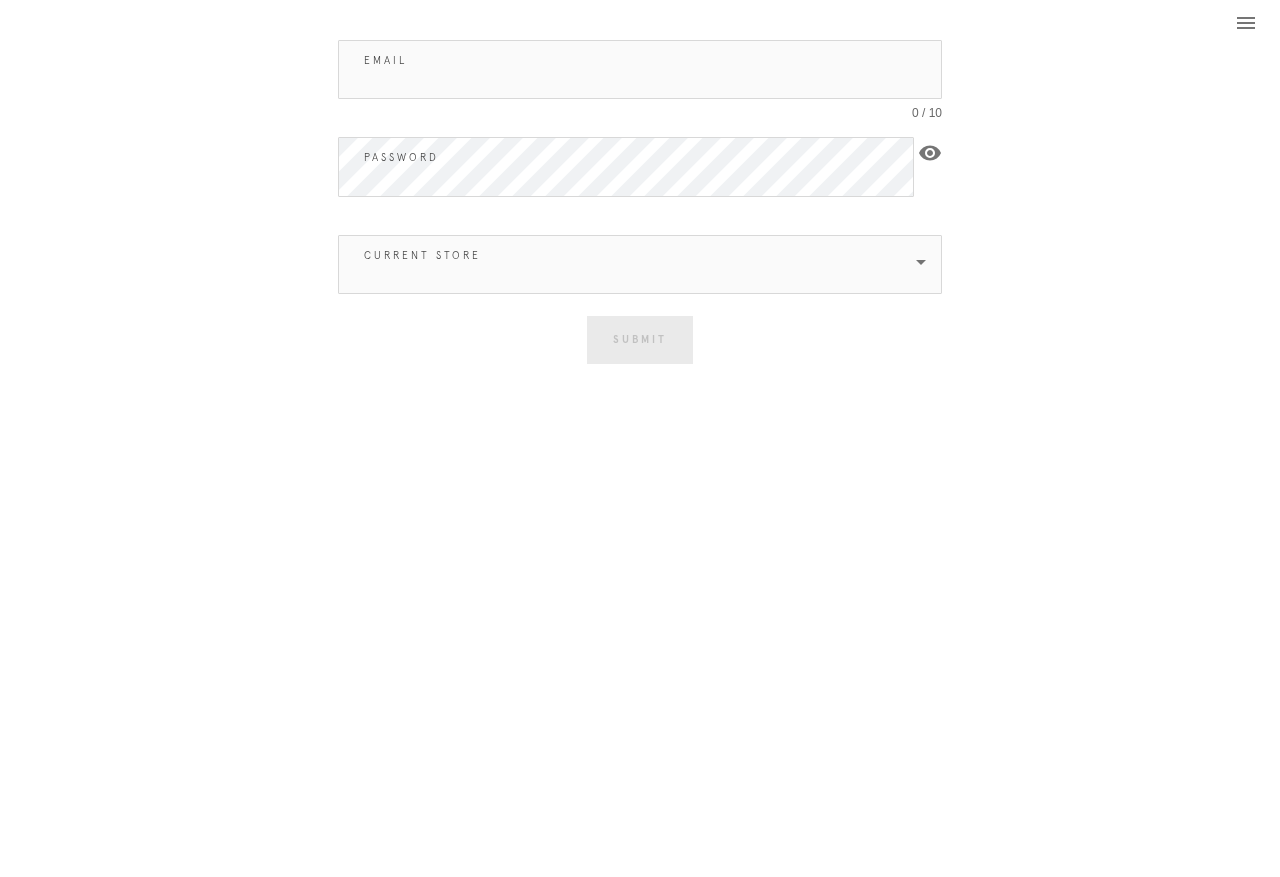 click on "Email" at bounding box center (640, 69) 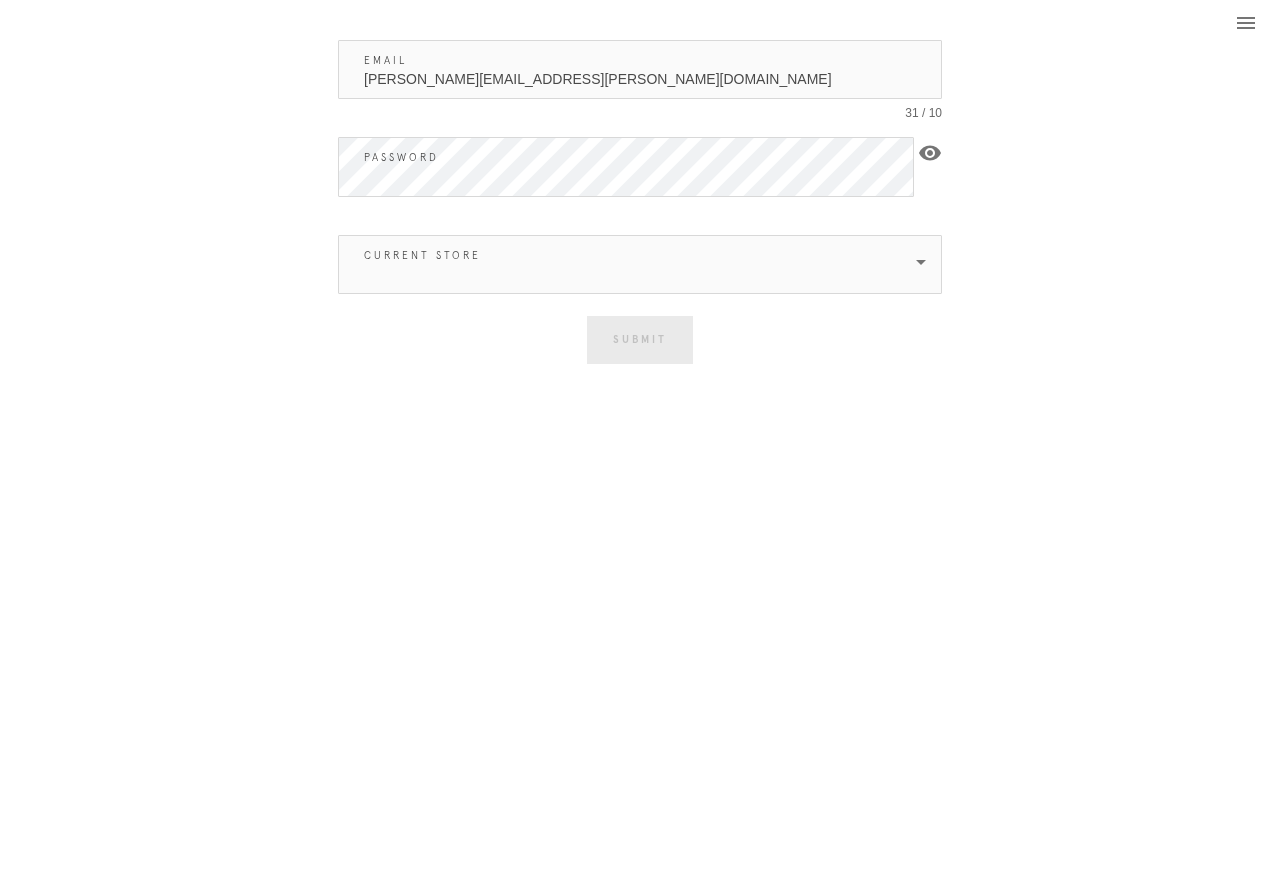 type on "[PERSON_NAME][EMAIL_ADDRESS][PERSON_NAME][DOMAIN_NAME]" 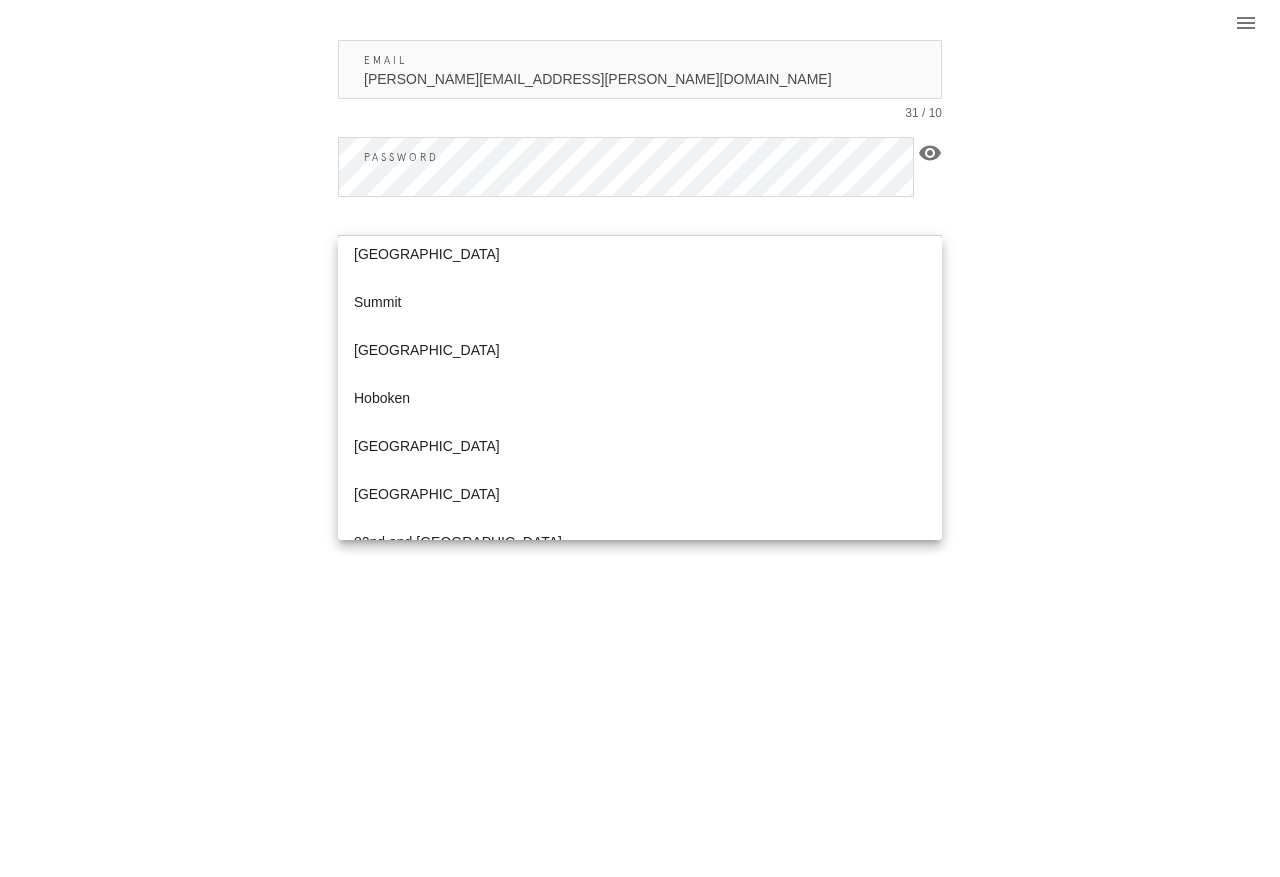 scroll, scrollTop: 883, scrollLeft: 0, axis: vertical 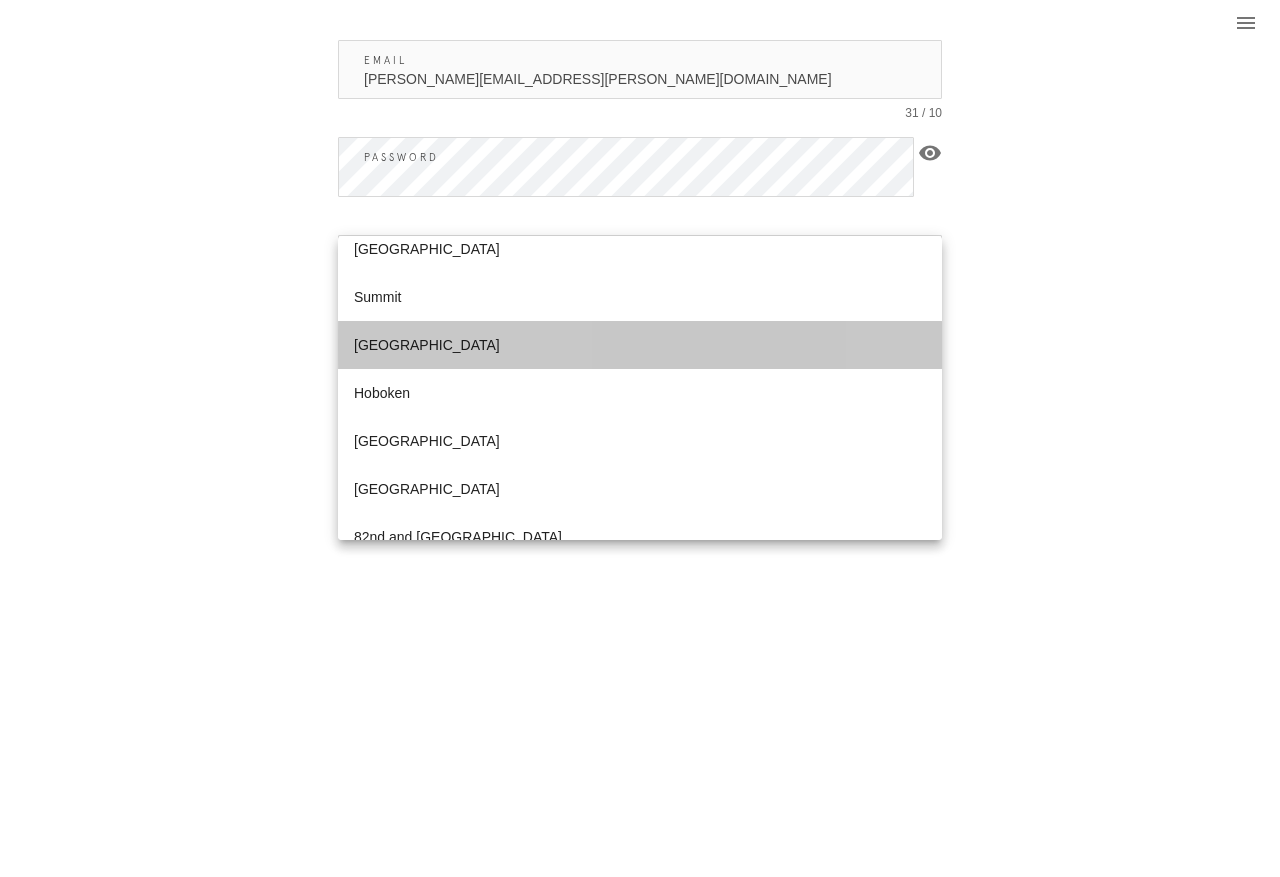 click on "[GEOGRAPHIC_DATA]" at bounding box center [640, 345] 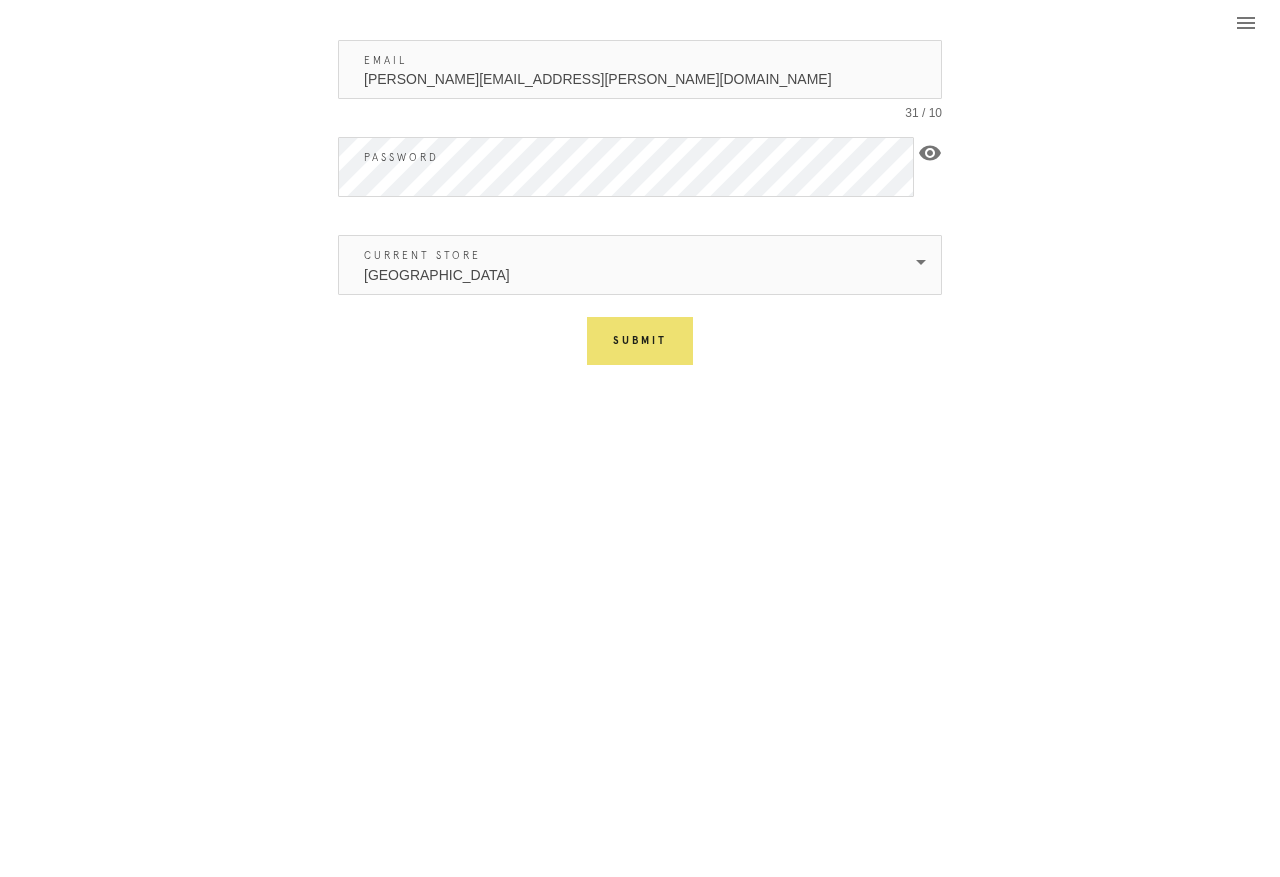 click on "[GEOGRAPHIC_DATA]" at bounding box center [626, 265] 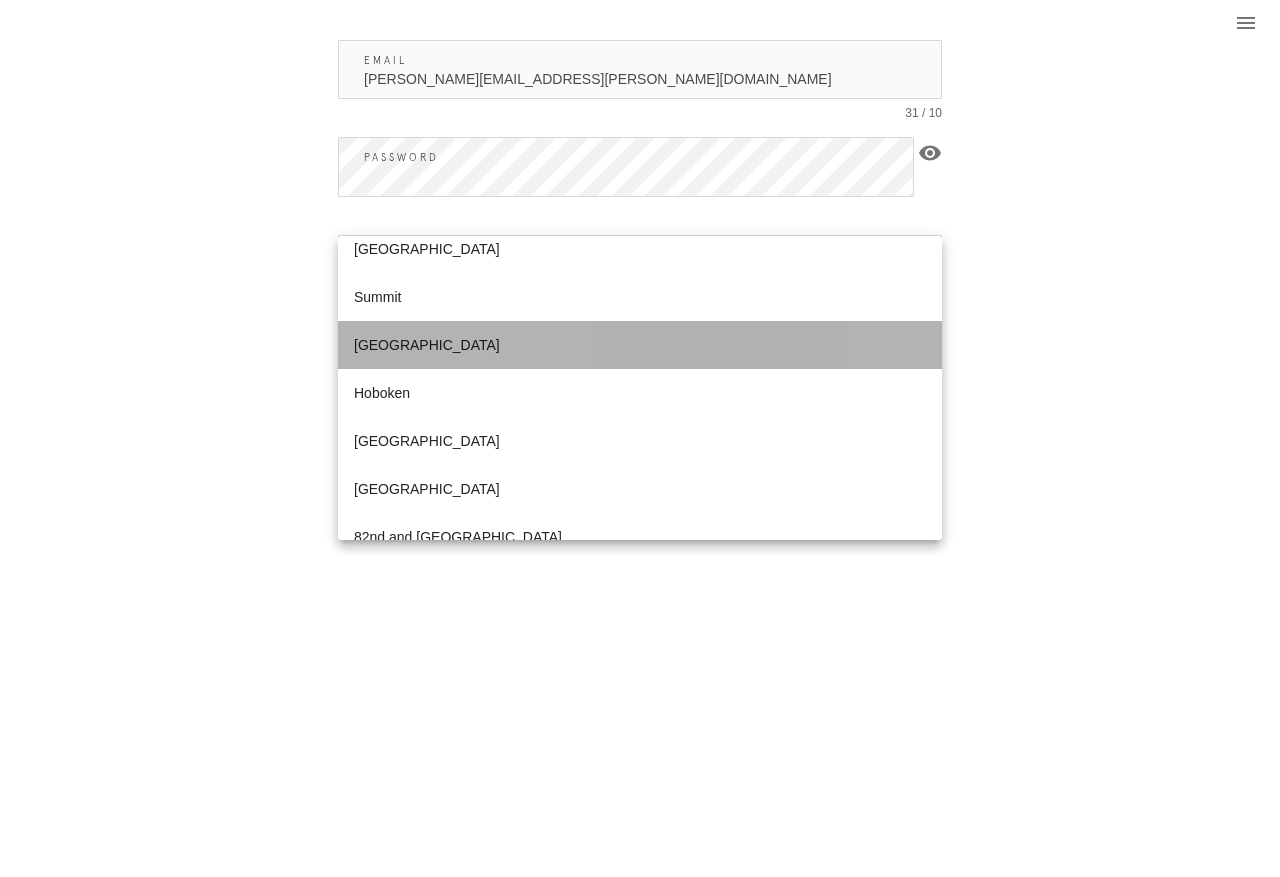 click on "[GEOGRAPHIC_DATA]" at bounding box center [640, 345] 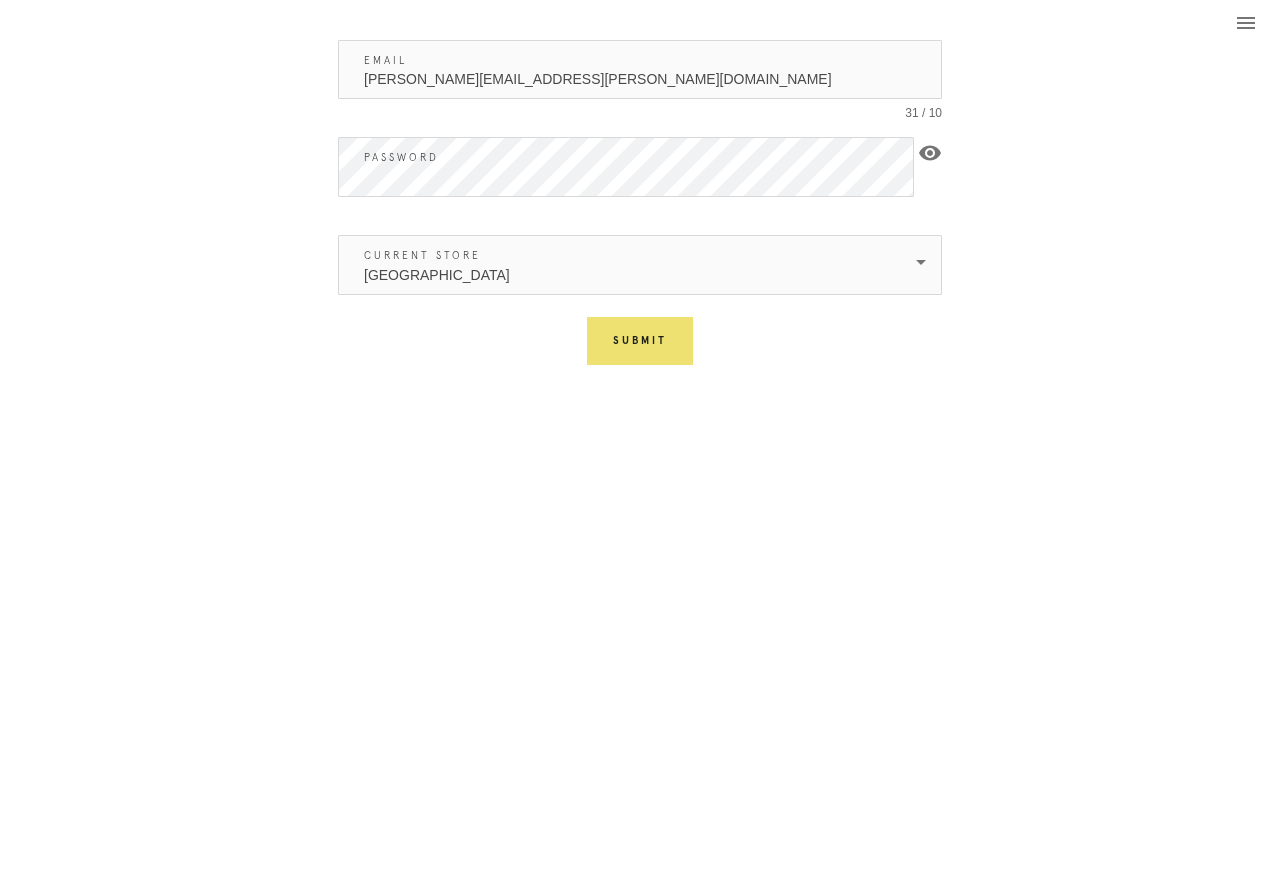 click on "Submit" at bounding box center (640, 341) 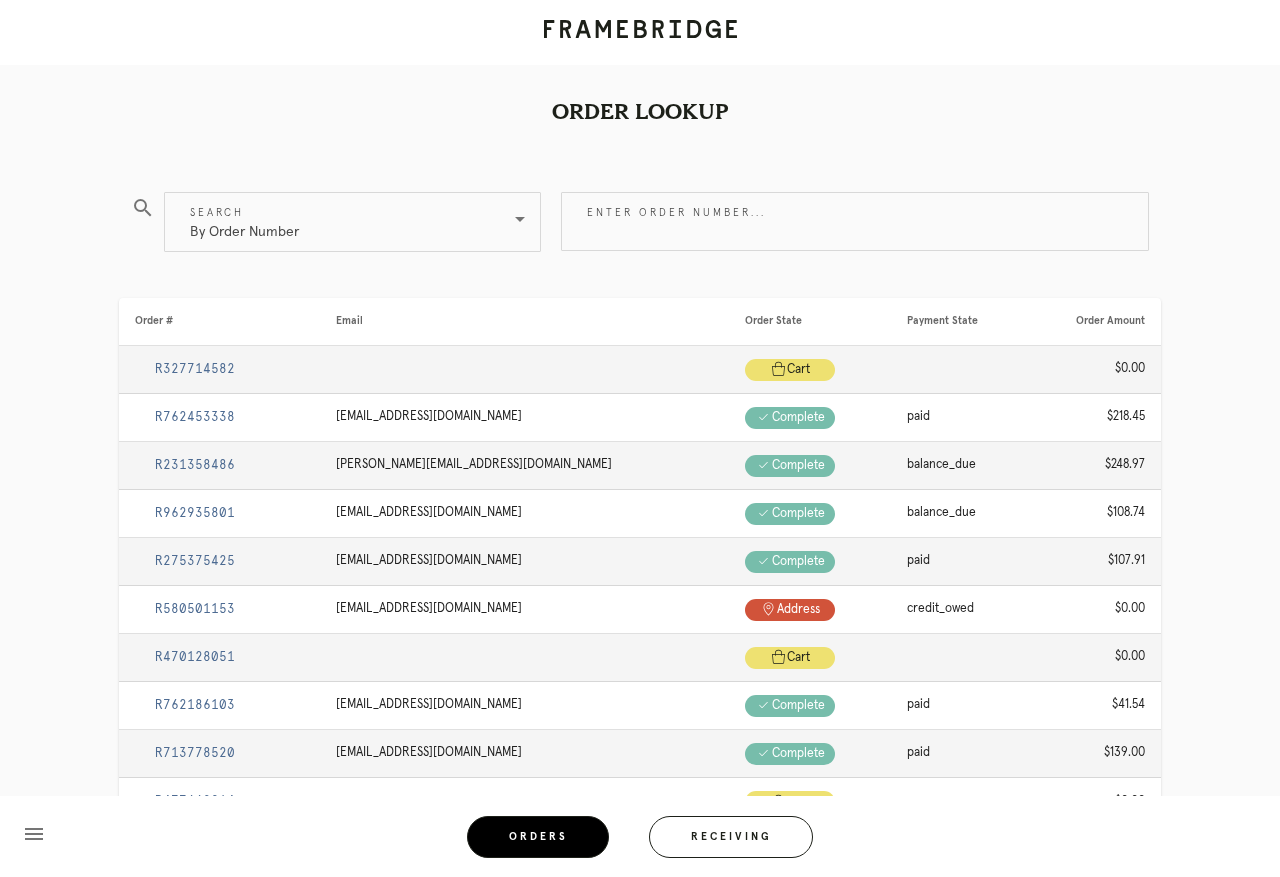 click on "Receiving" at bounding box center (731, 837) 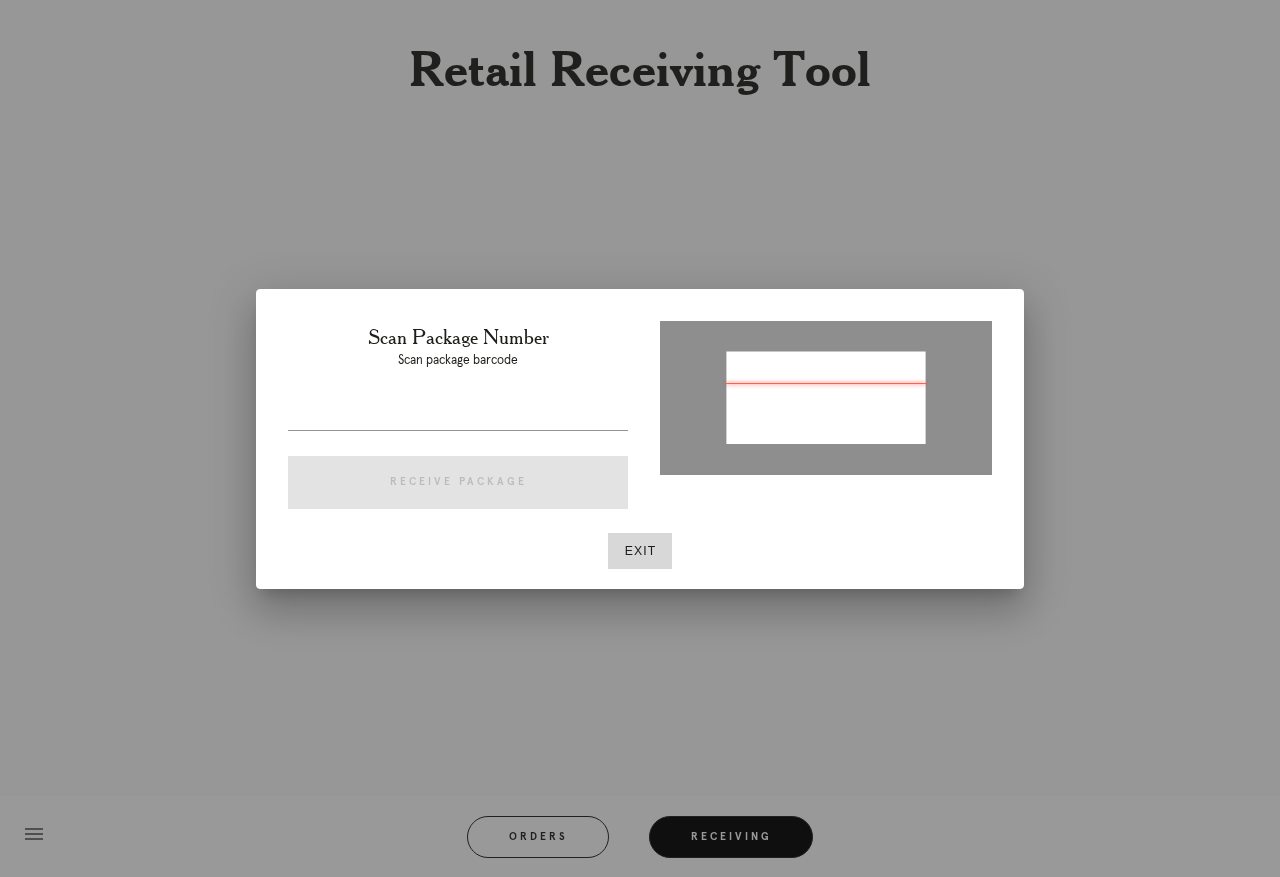 type on "P453389150380533" 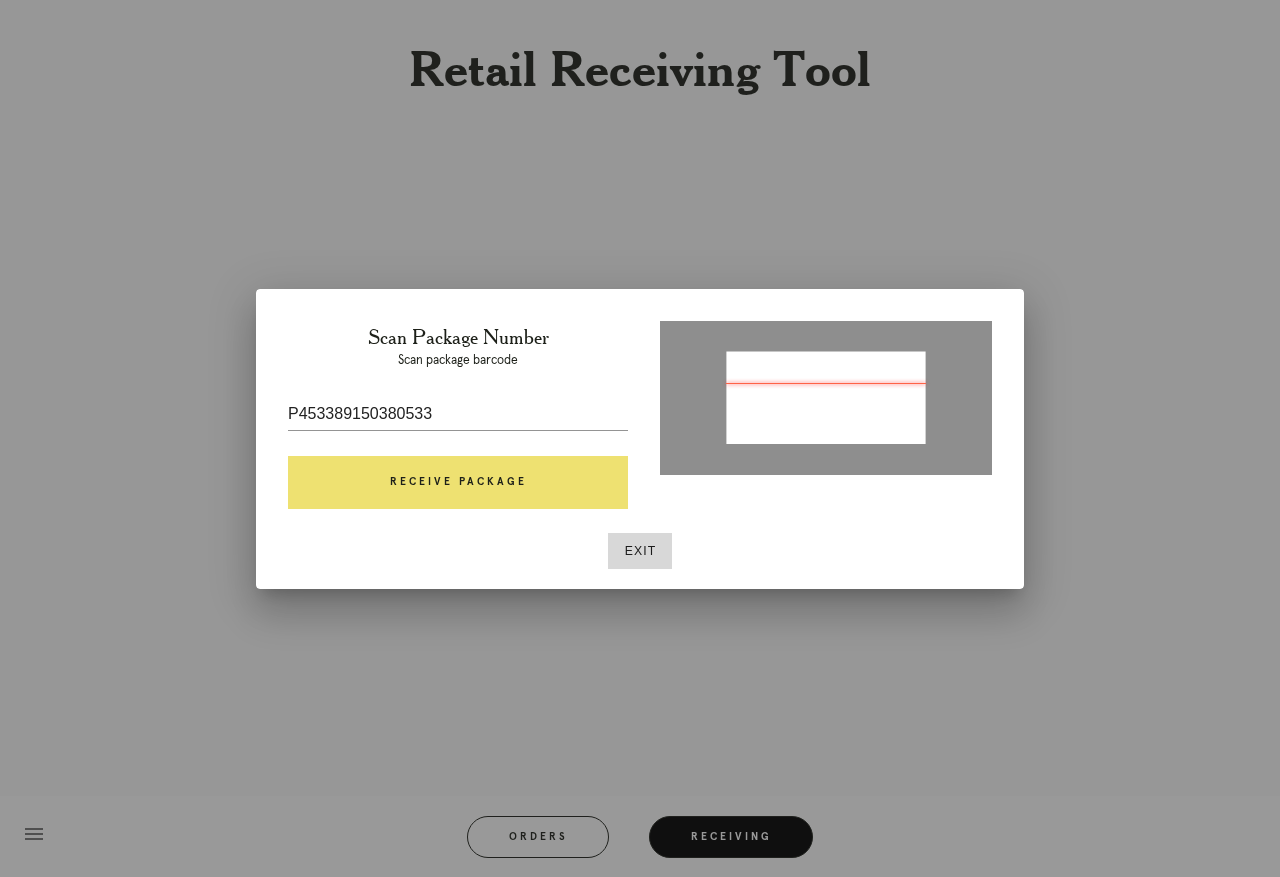 click on "Receive Package" at bounding box center (458, 483) 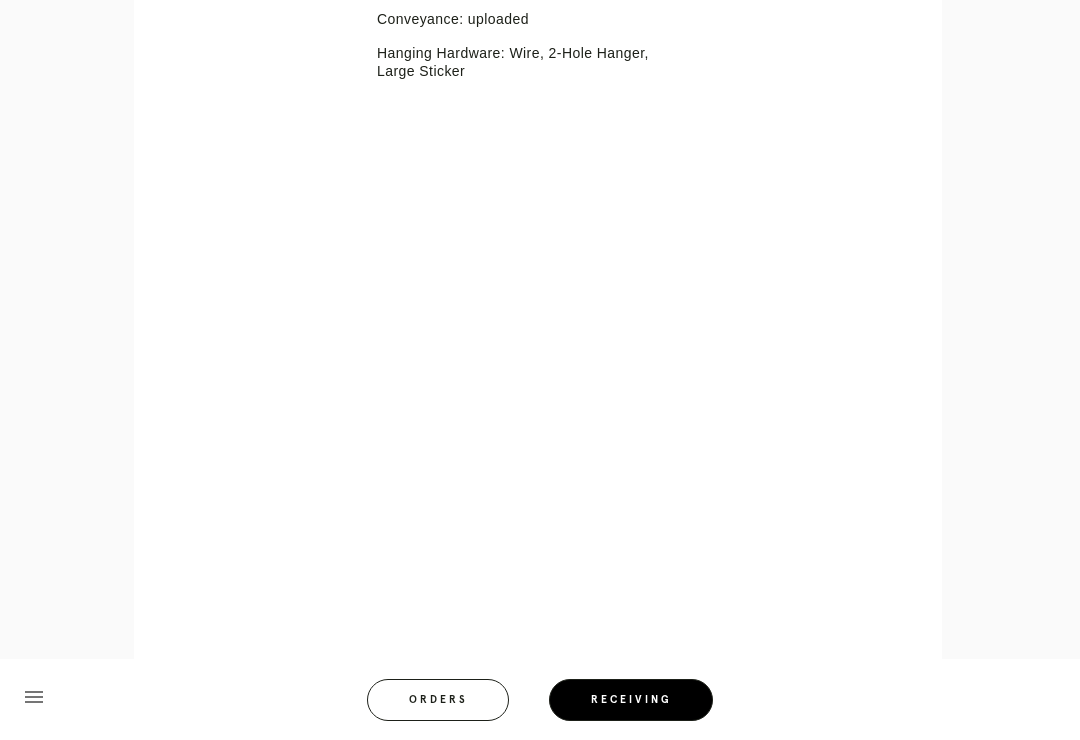 scroll, scrollTop: 495, scrollLeft: 0, axis: vertical 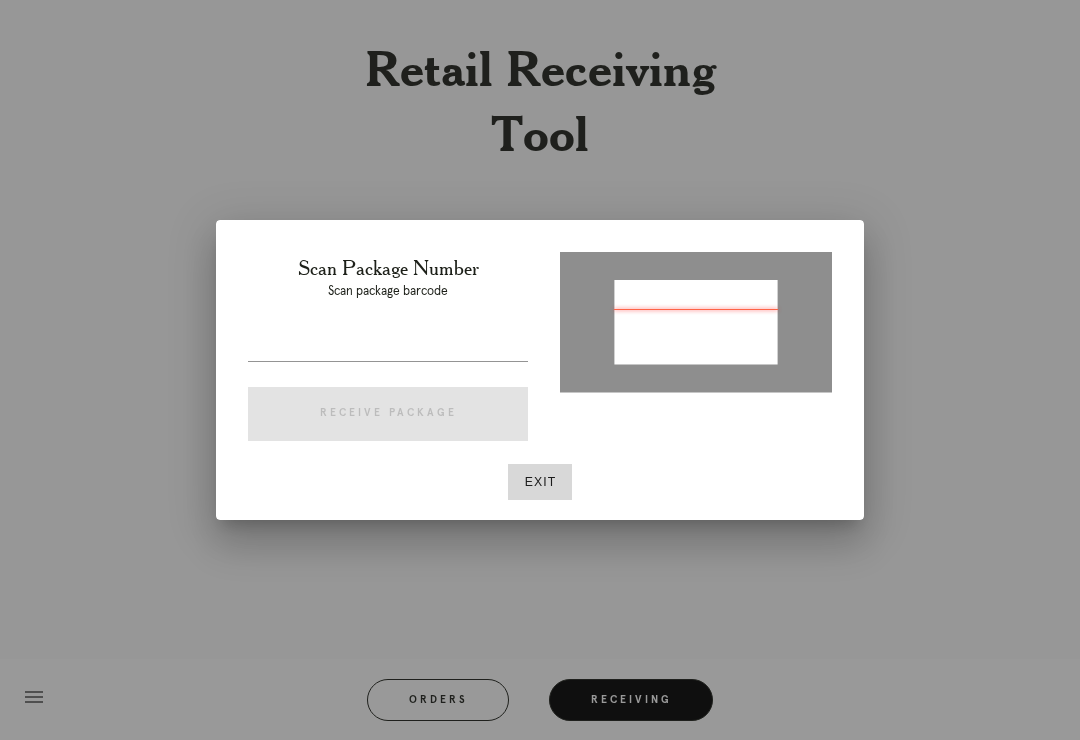 type on "P453389150380533" 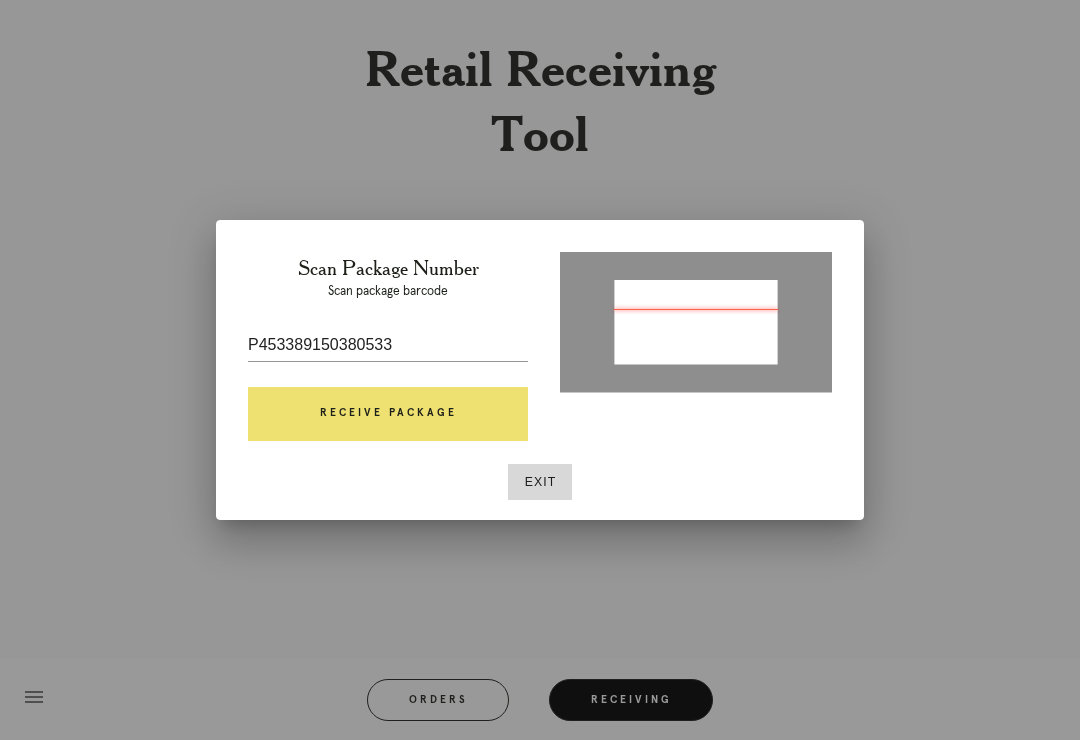 click on "Receive Package" at bounding box center [388, 414] 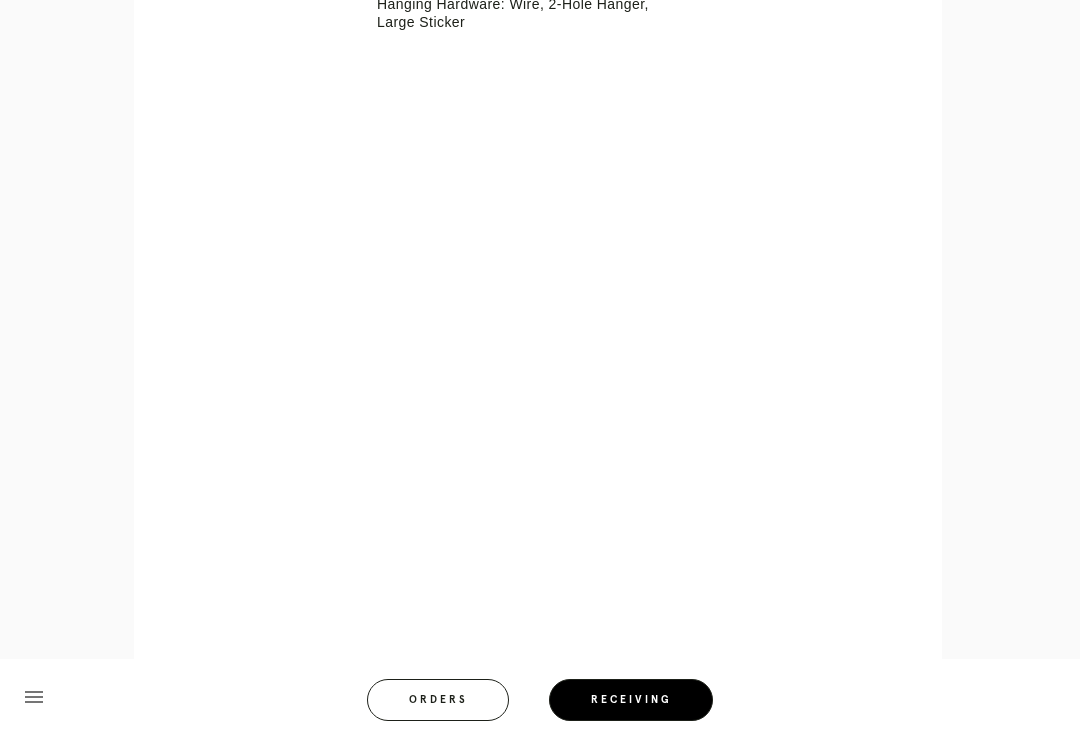 scroll, scrollTop: 776, scrollLeft: 0, axis: vertical 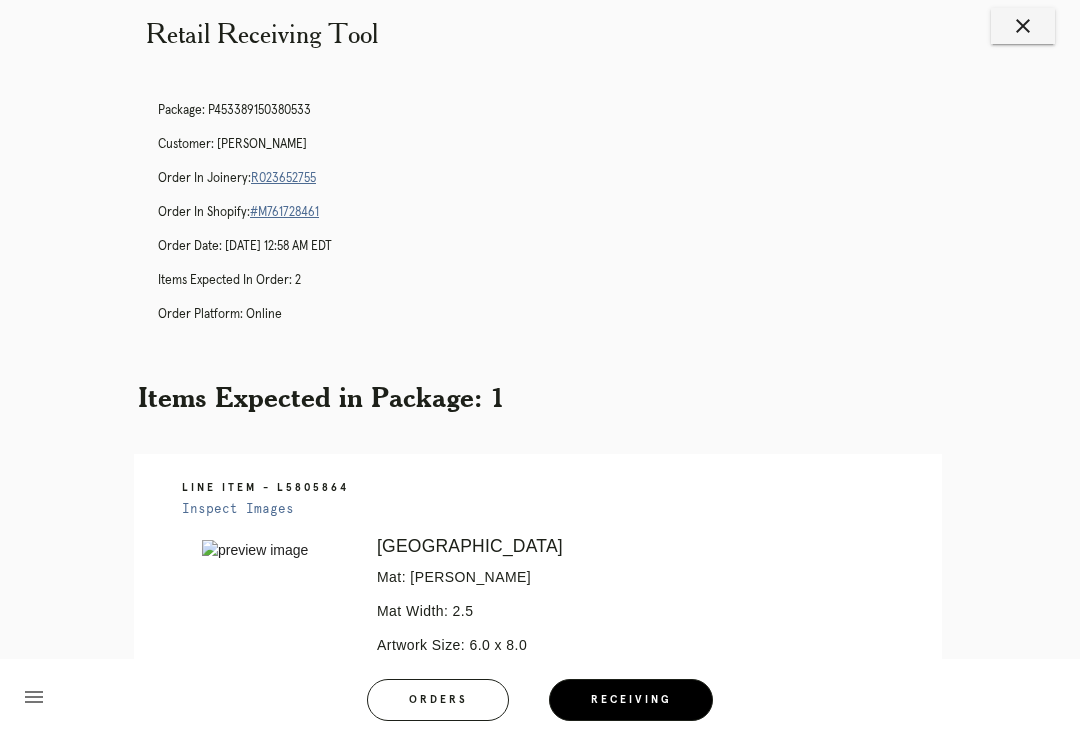 click on "Receiving" at bounding box center (631, 700) 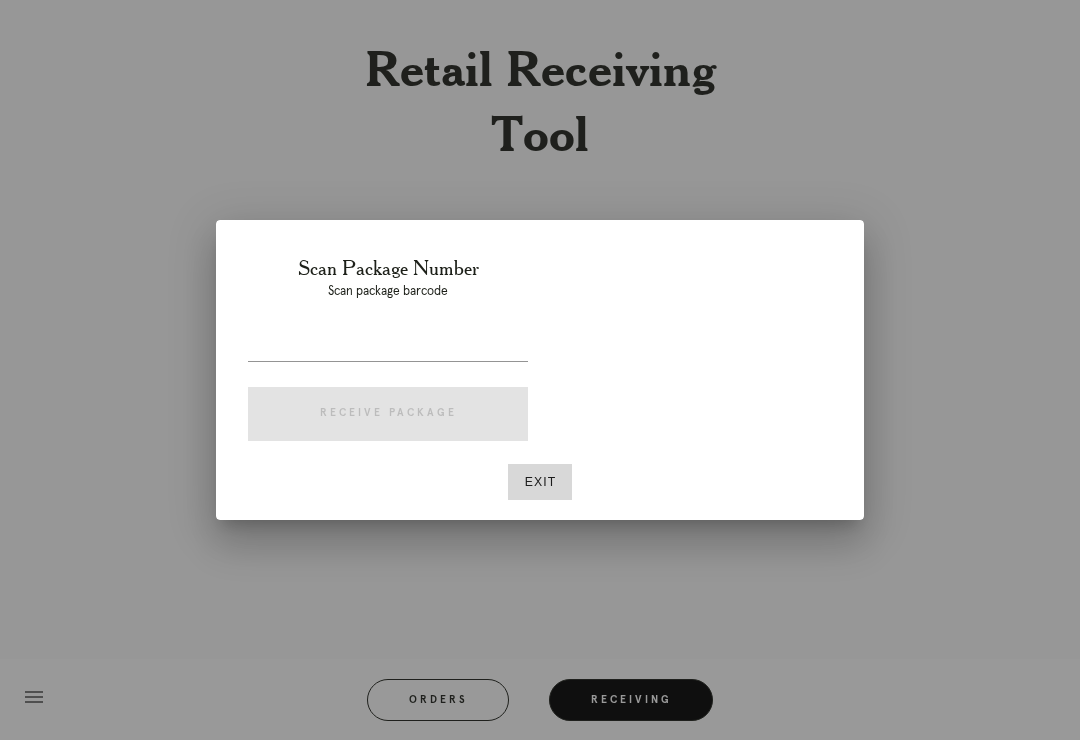 scroll, scrollTop: 31, scrollLeft: 0, axis: vertical 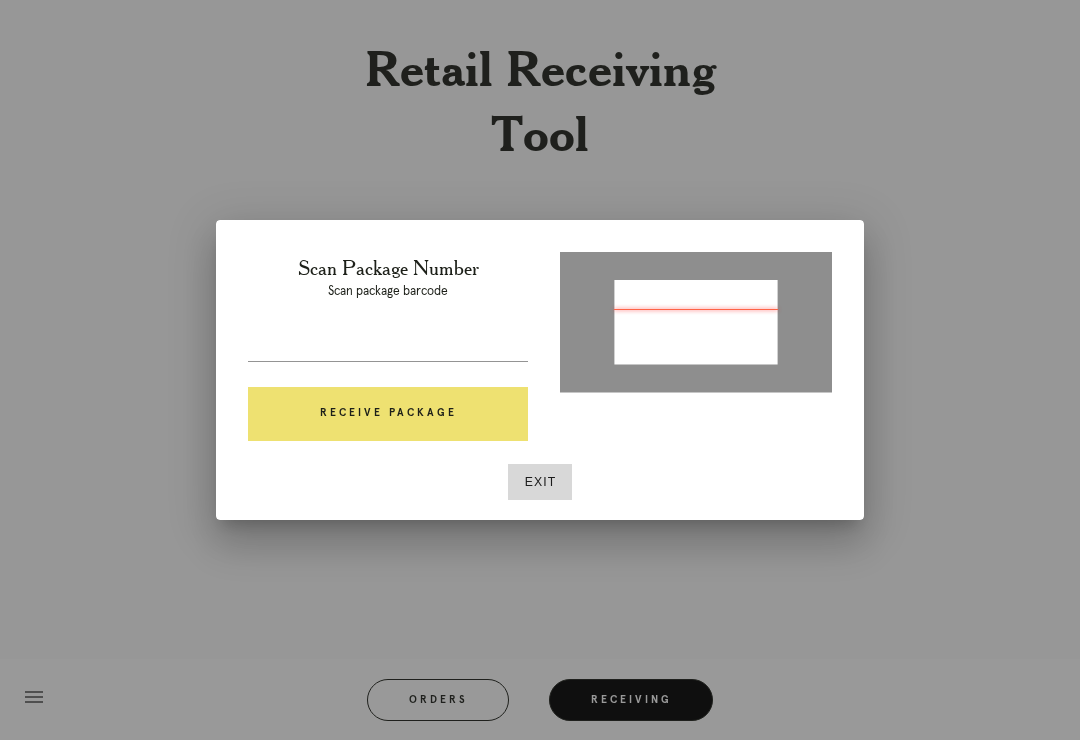 type on "P128063546449420" 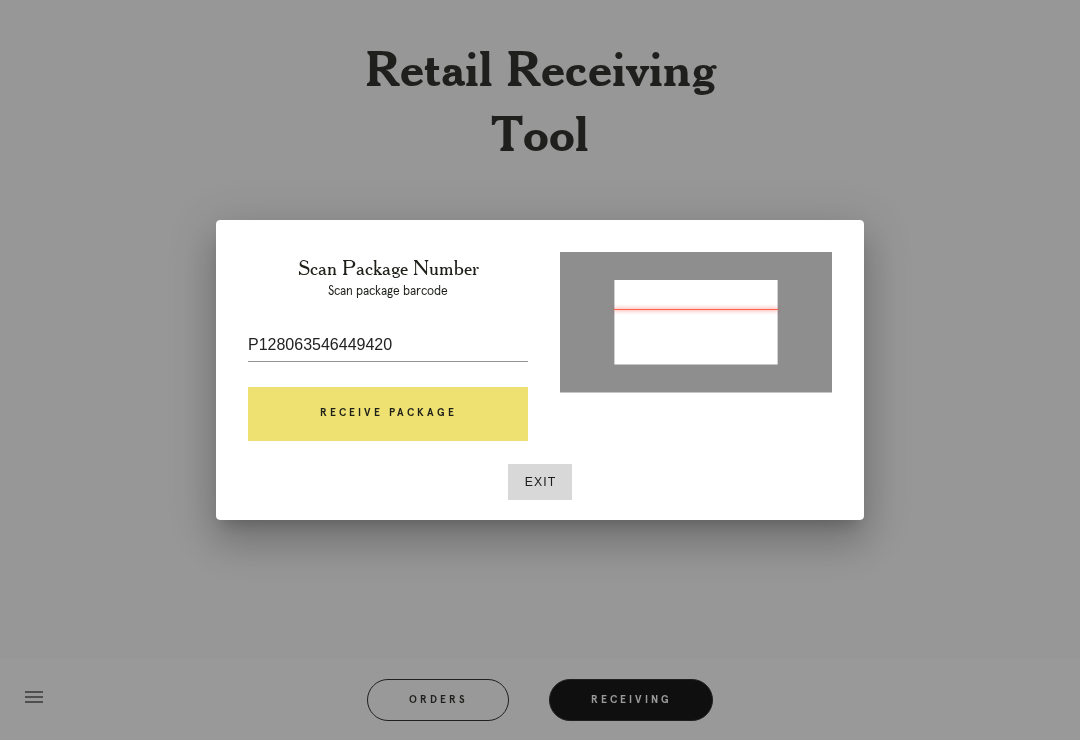 click on "Receive Package" at bounding box center (388, 414) 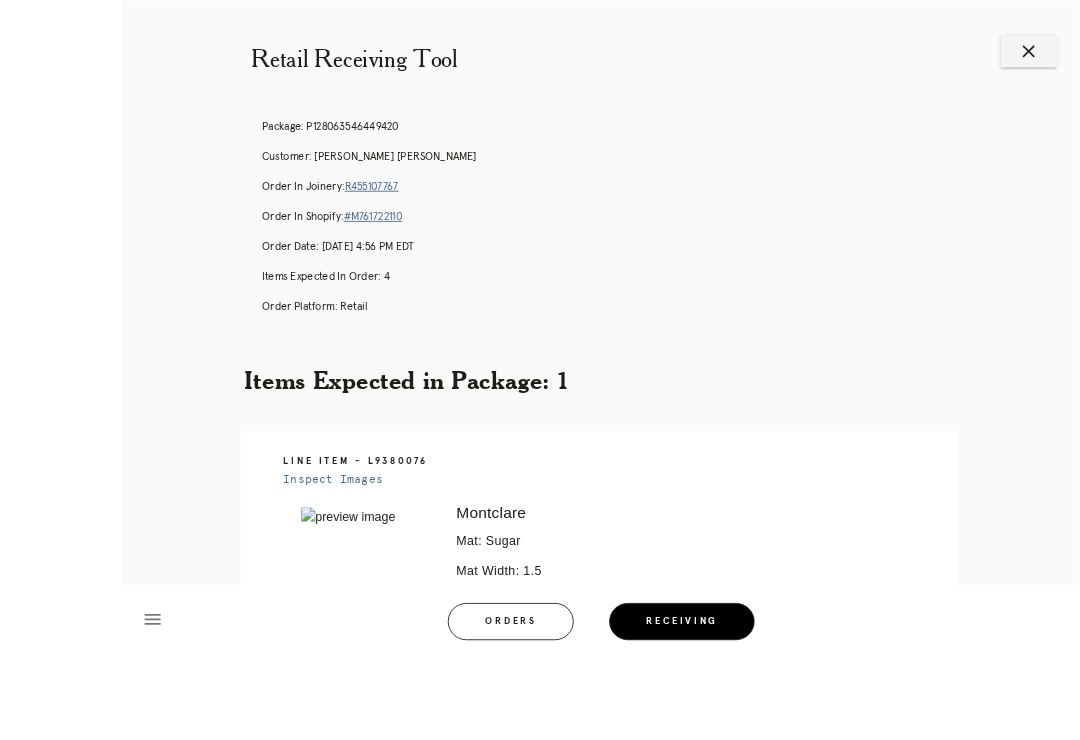 scroll, scrollTop: 84, scrollLeft: 0, axis: vertical 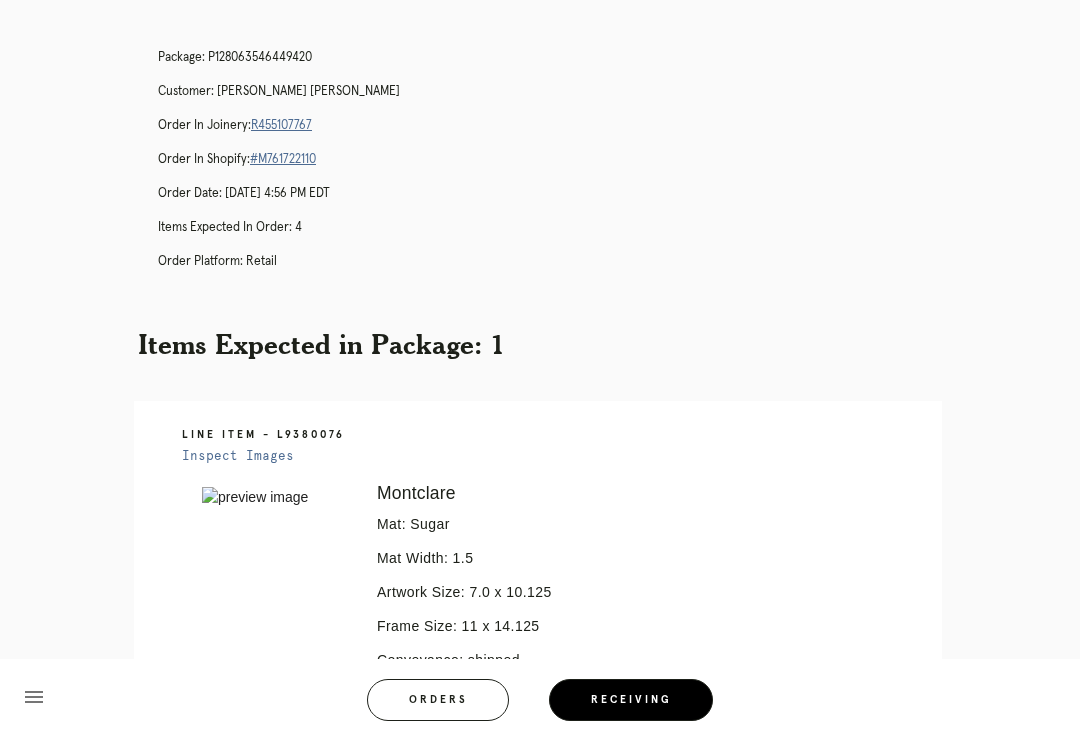 click on "R455107767" at bounding box center [281, 125] 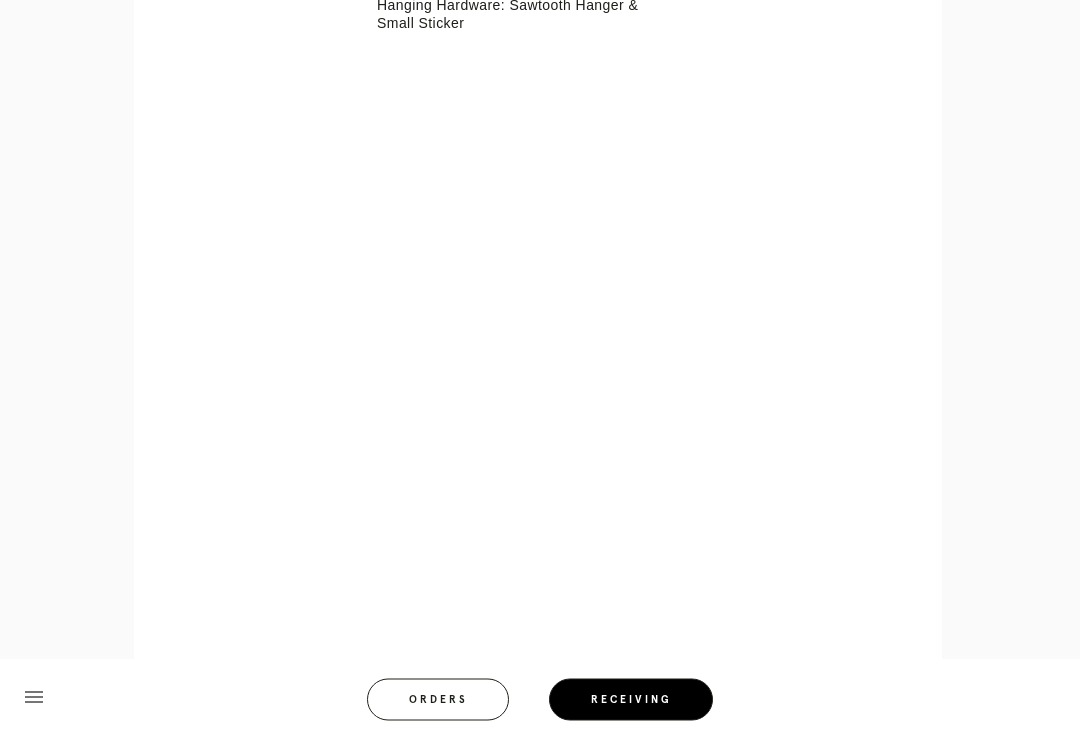 scroll, scrollTop: 804, scrollLeft: 0, axis: vertical 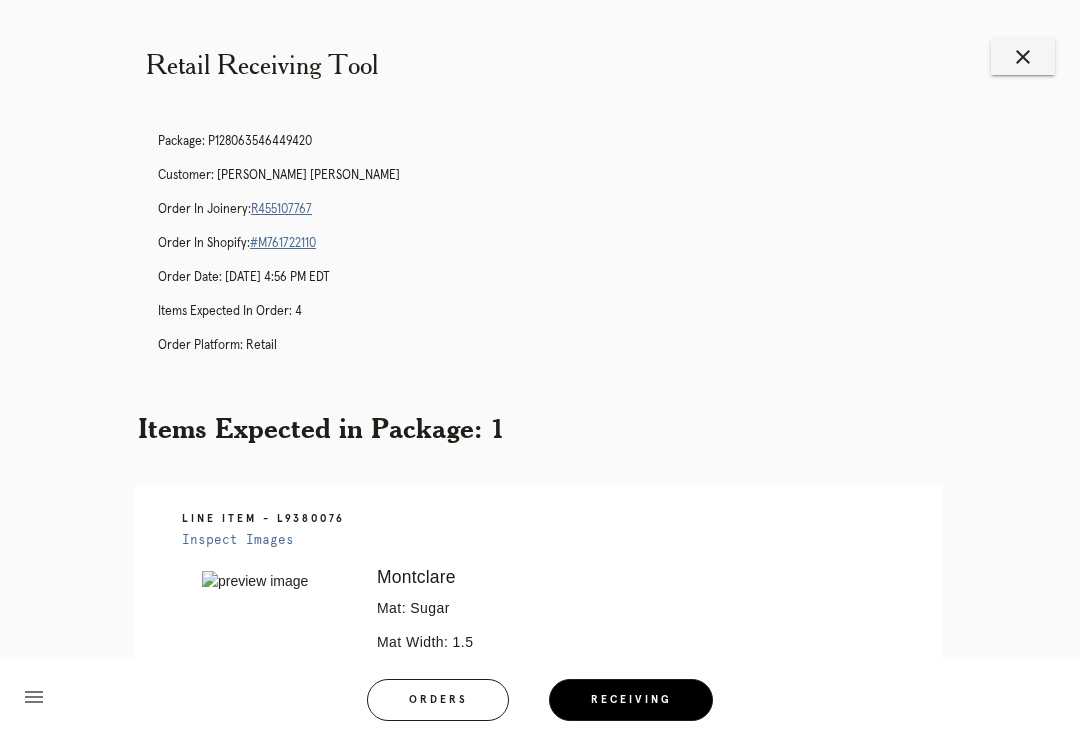 click on "R455107767" at bounding box center [281, 209] 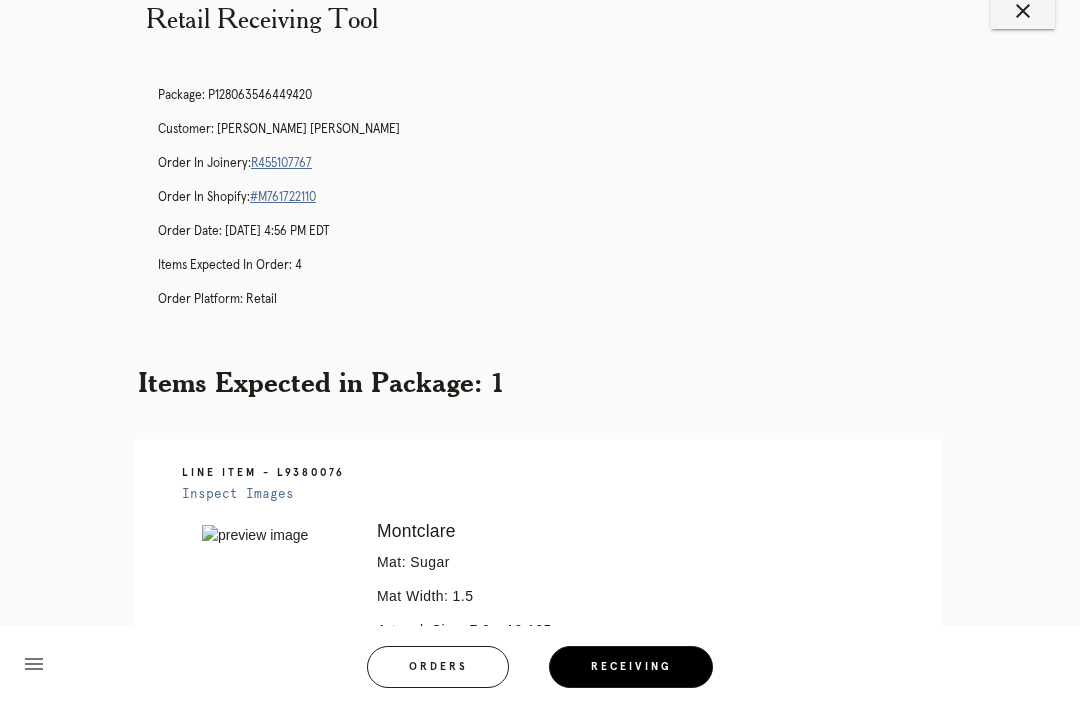 scroll, scrollTop: 50, scrollLeft: 0, axis: vertical 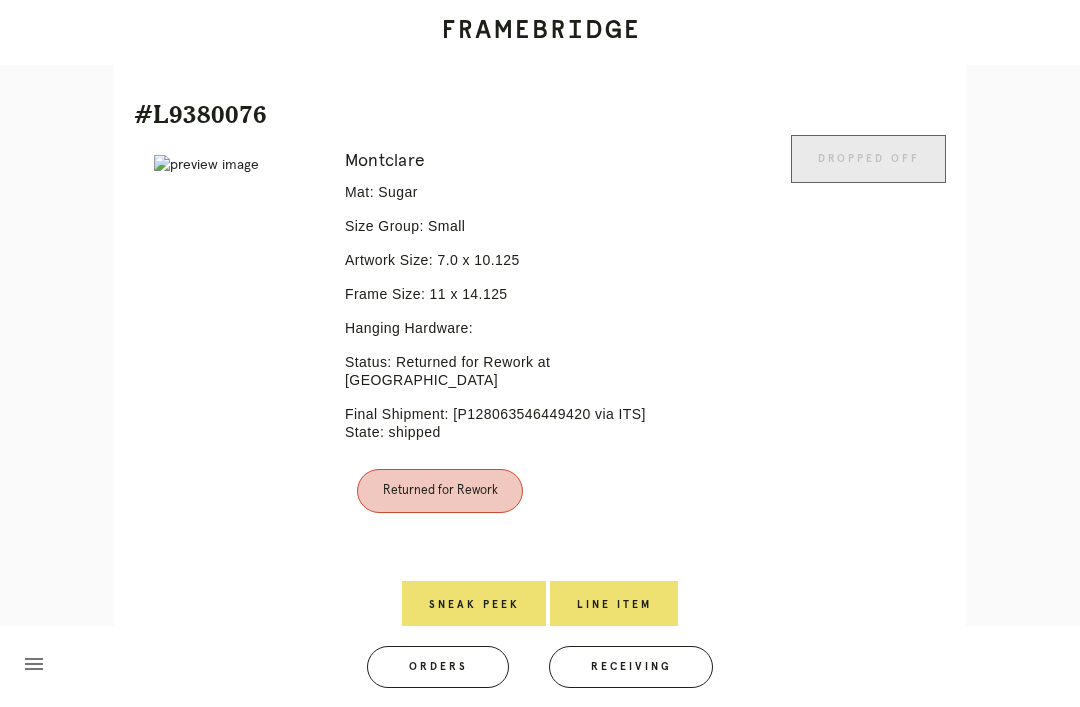 click on "Line Item" at bounding box center [614, 605] 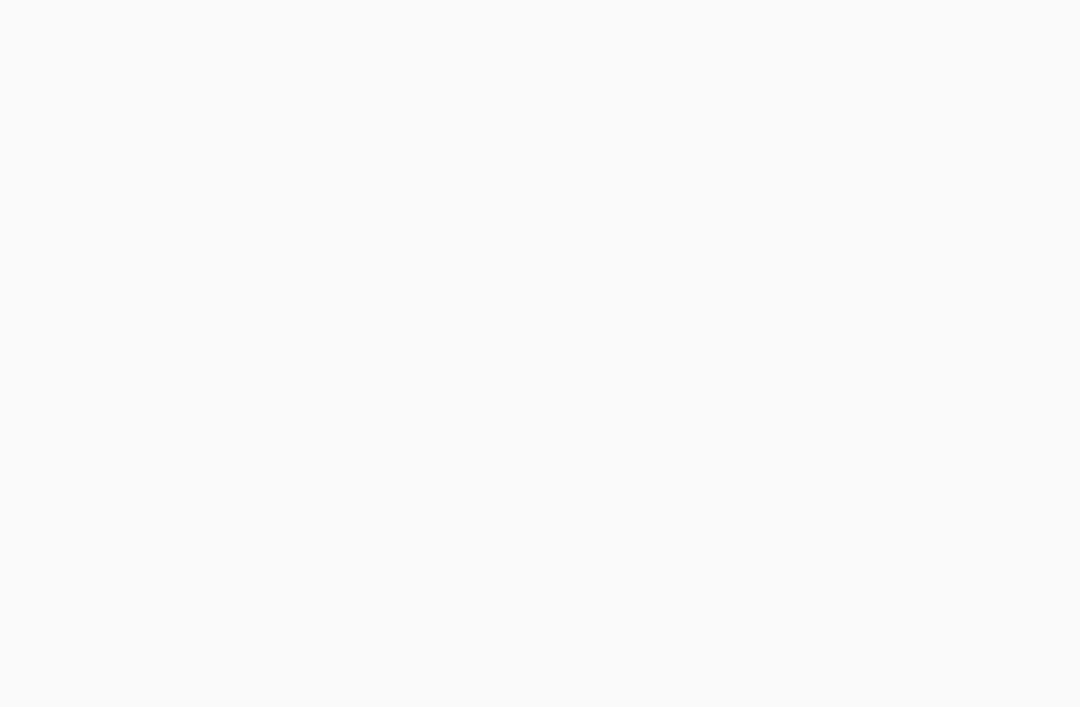 scroll, scrollTop: 0, scrollLeft: 0, axis: both 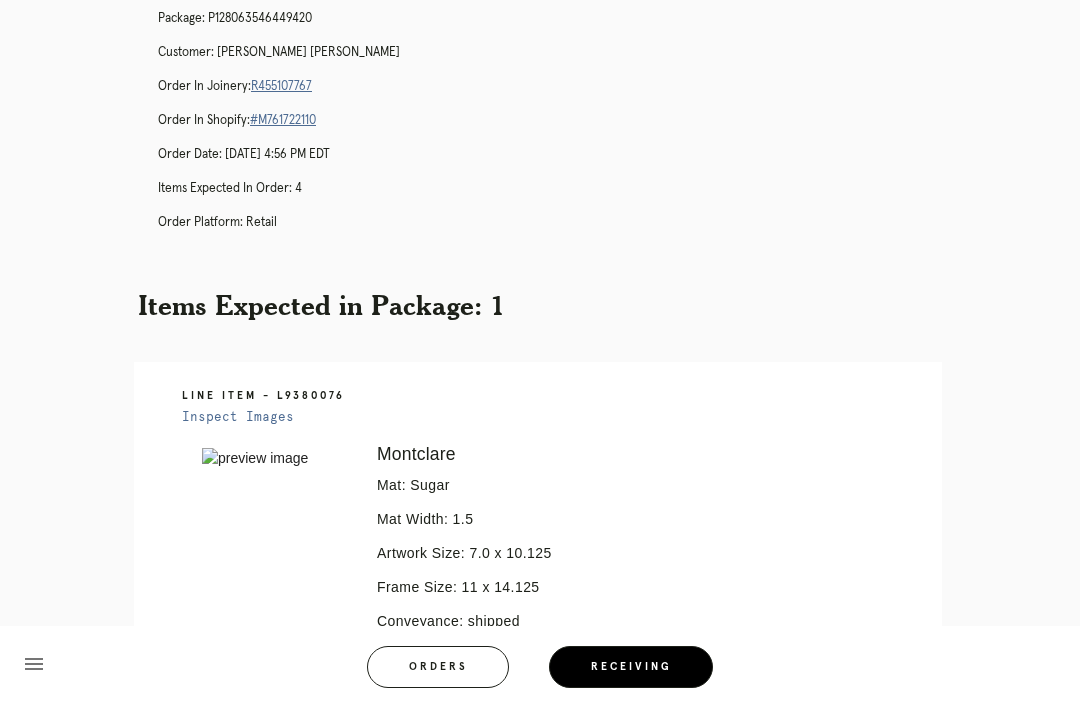 click on "R455107767" at bounding box center [281, 86] 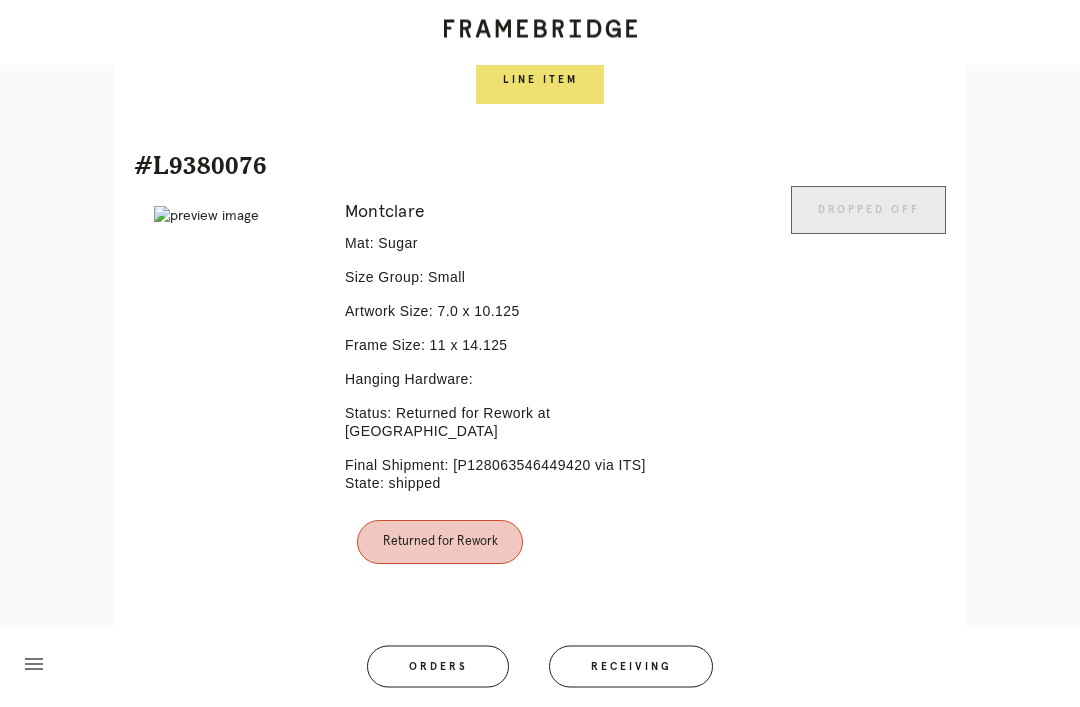 scroll, scrollTop: 1525, scrollLeft: 0, axis: vertical 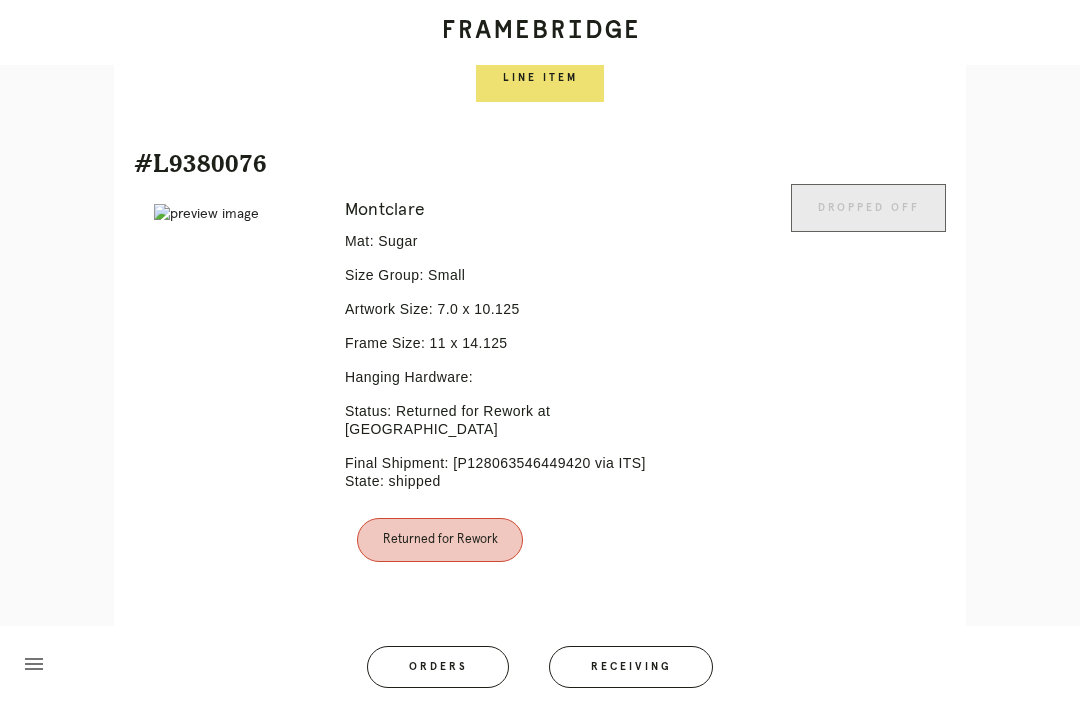 click on "Receiving" at bounding box center [631, 667] 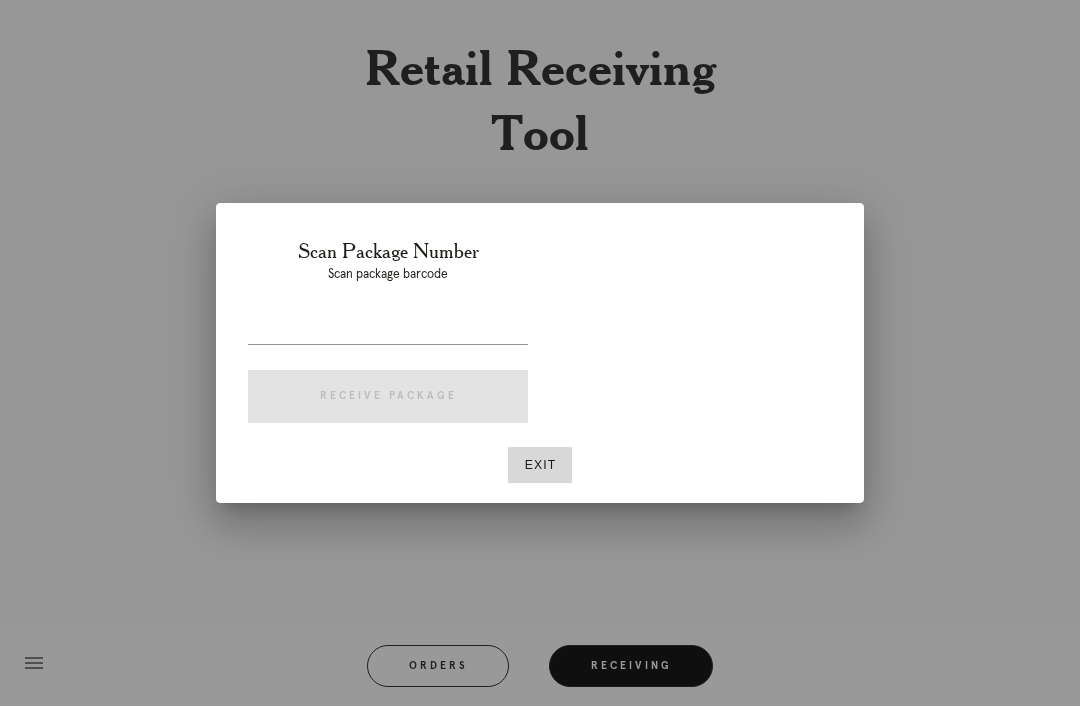 scroll, scrollTop: 64, scrollLeft: 0, axis: vertical 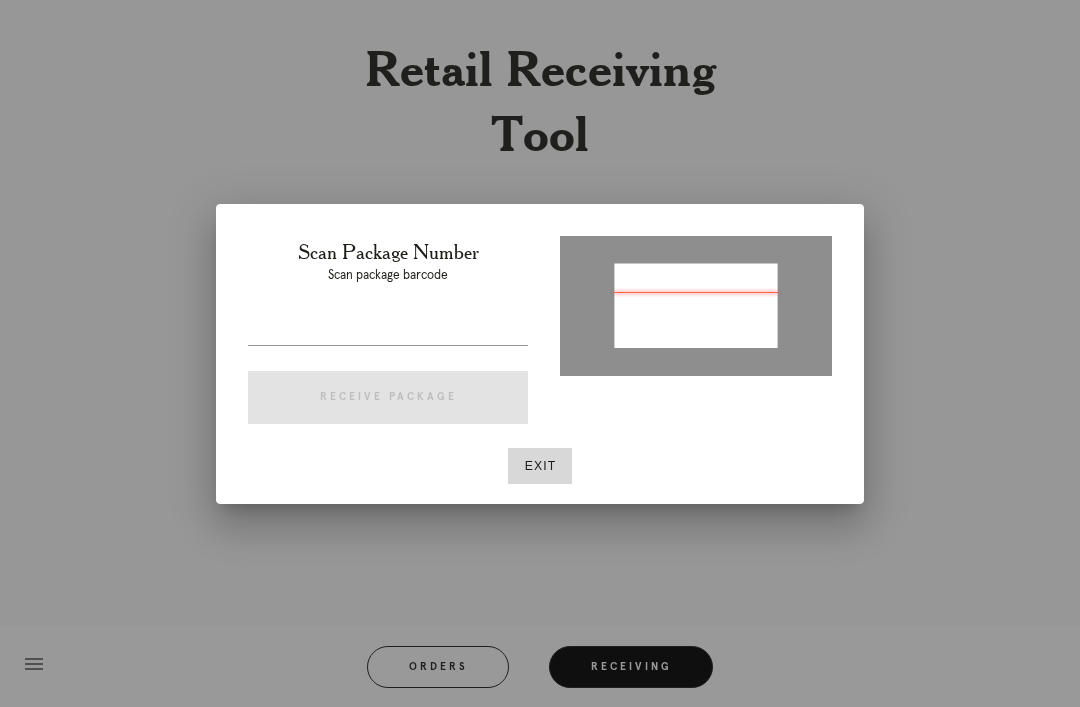 type on "P727296811198827" 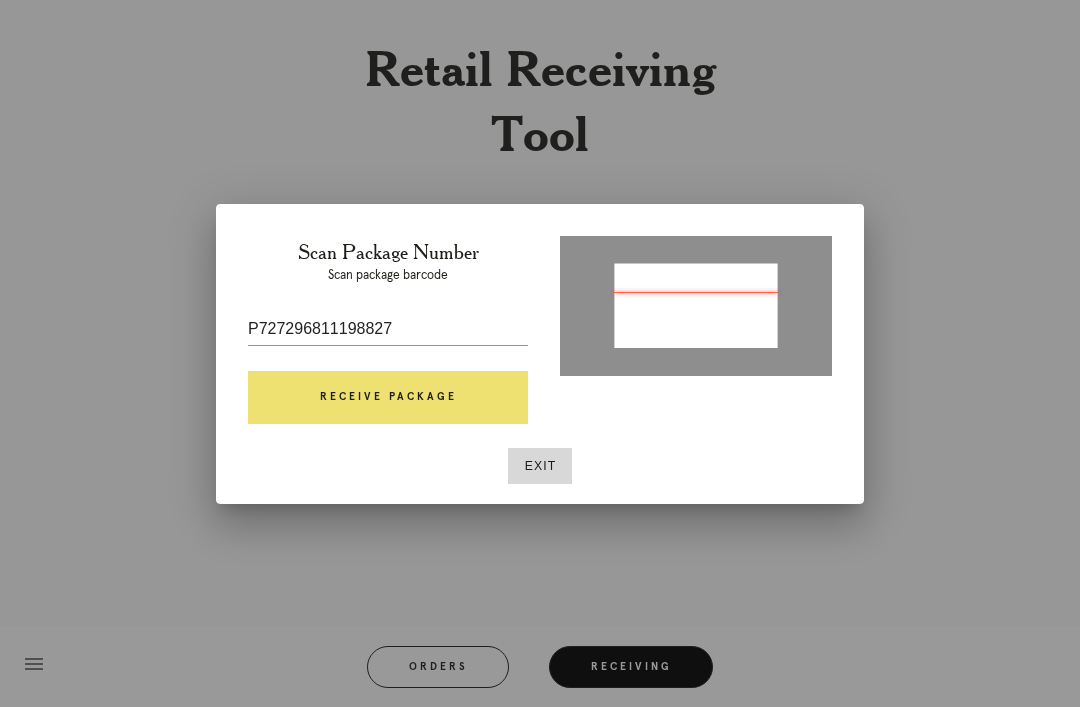 click on "Receive Package" at bounding box center (388, 398) 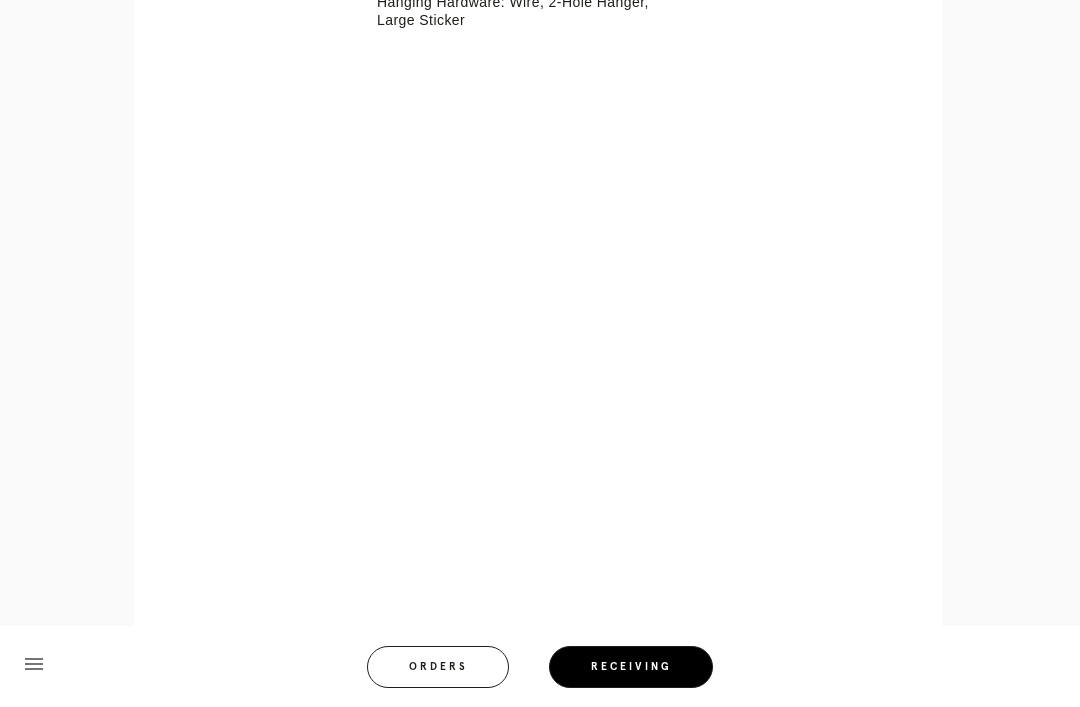 scroll, scrollTop: 775, scrollLeft: 0, axis: vertical 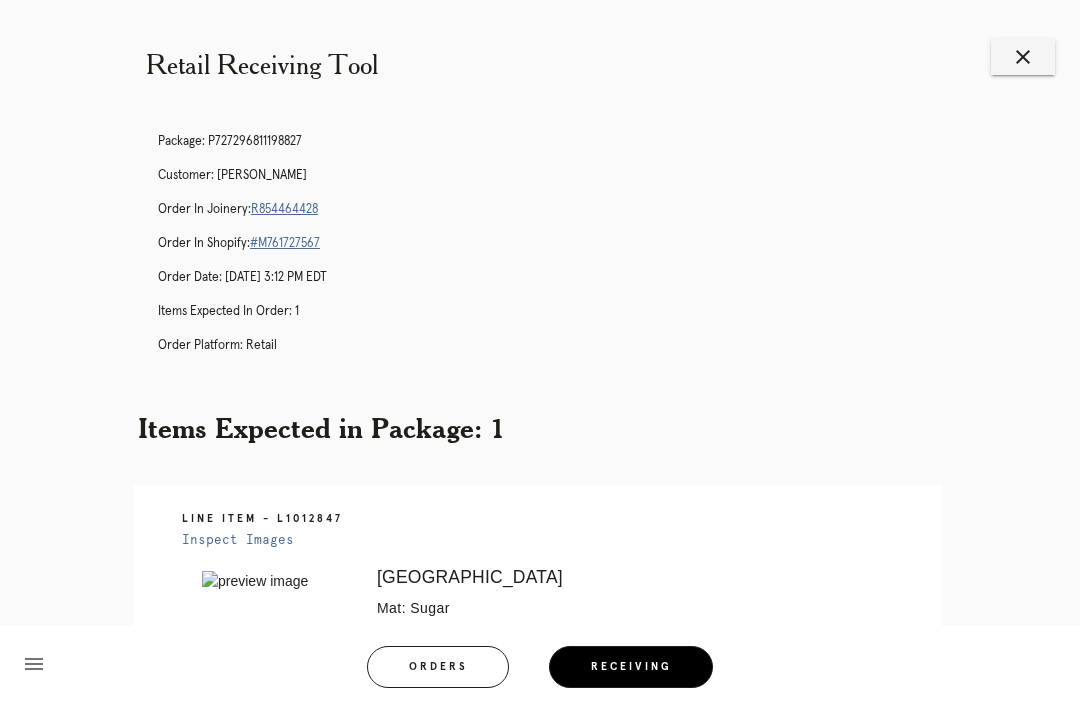 click on "R854464428" at bounding box center [284, 209] 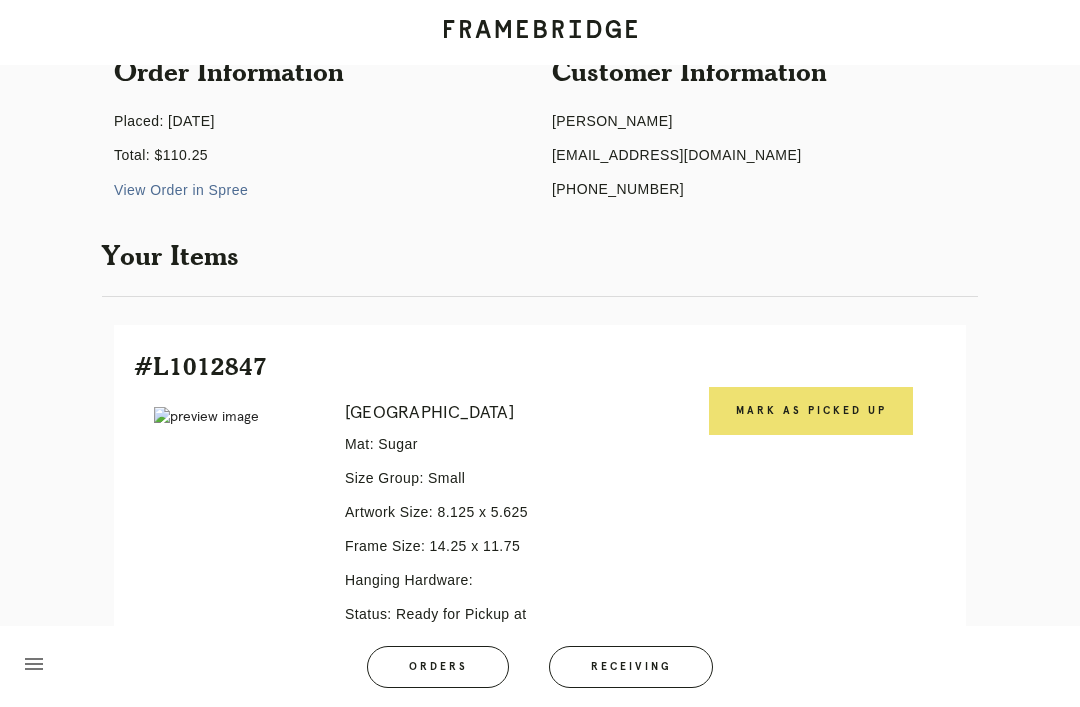 scroll, scrollTop: 0, scrollLeft: 0, axis: both 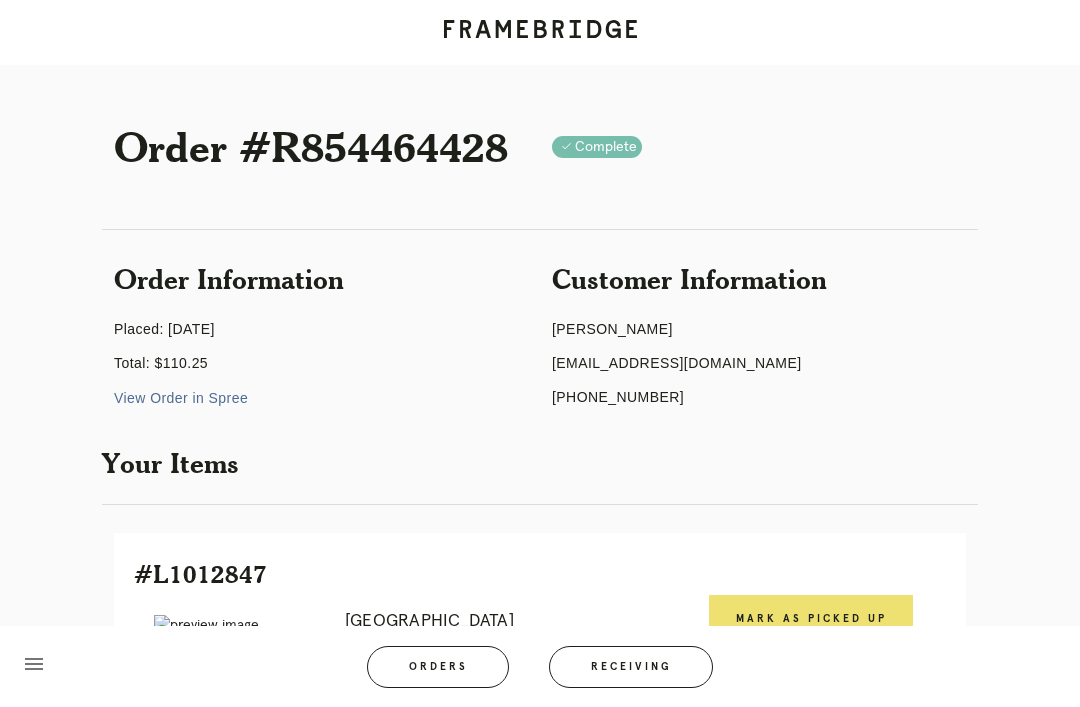 click on "Receiving" at bounding box center (631, 667) 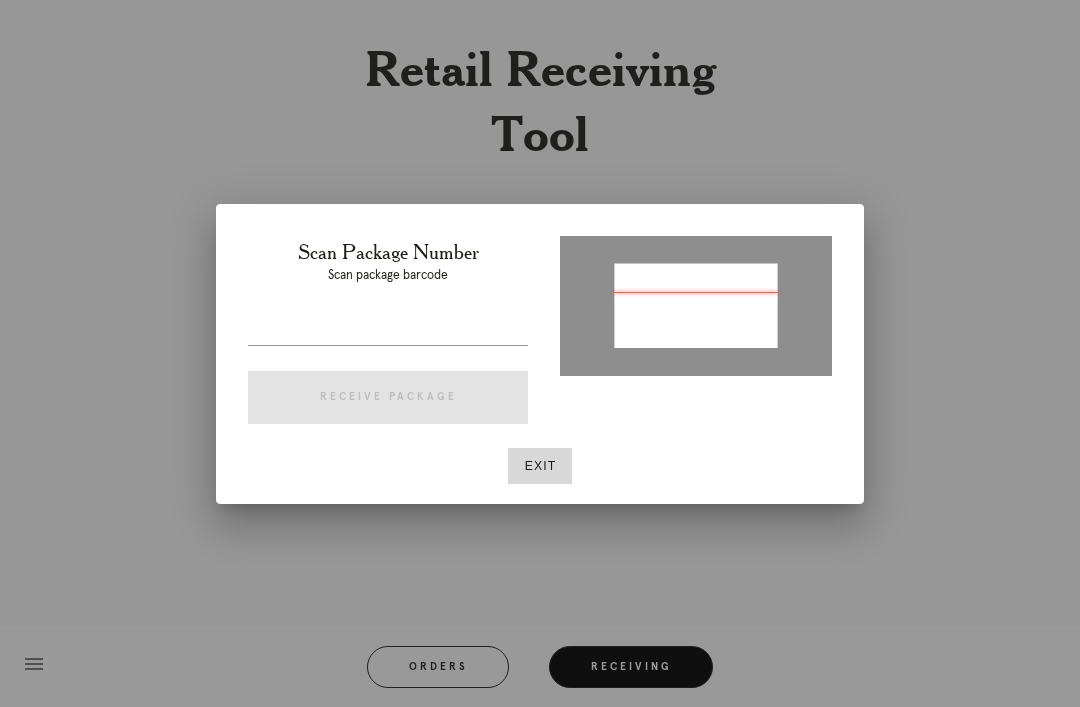 type on "P750453097358059" 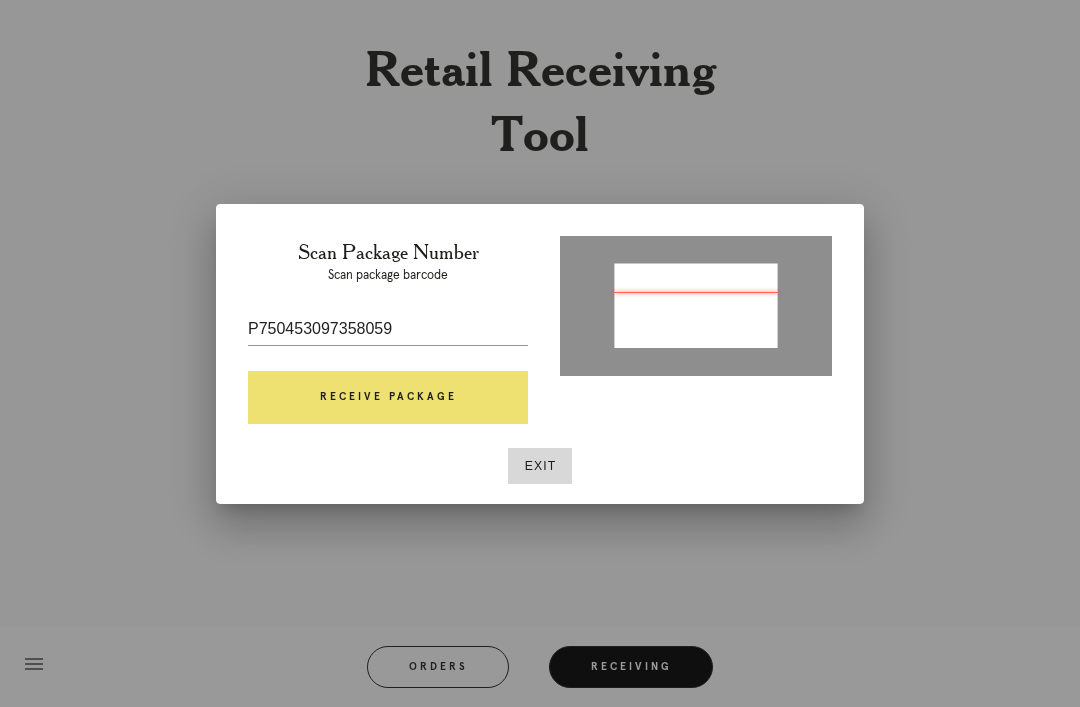 click on "Receive Package" at bounding box center (388, 398) 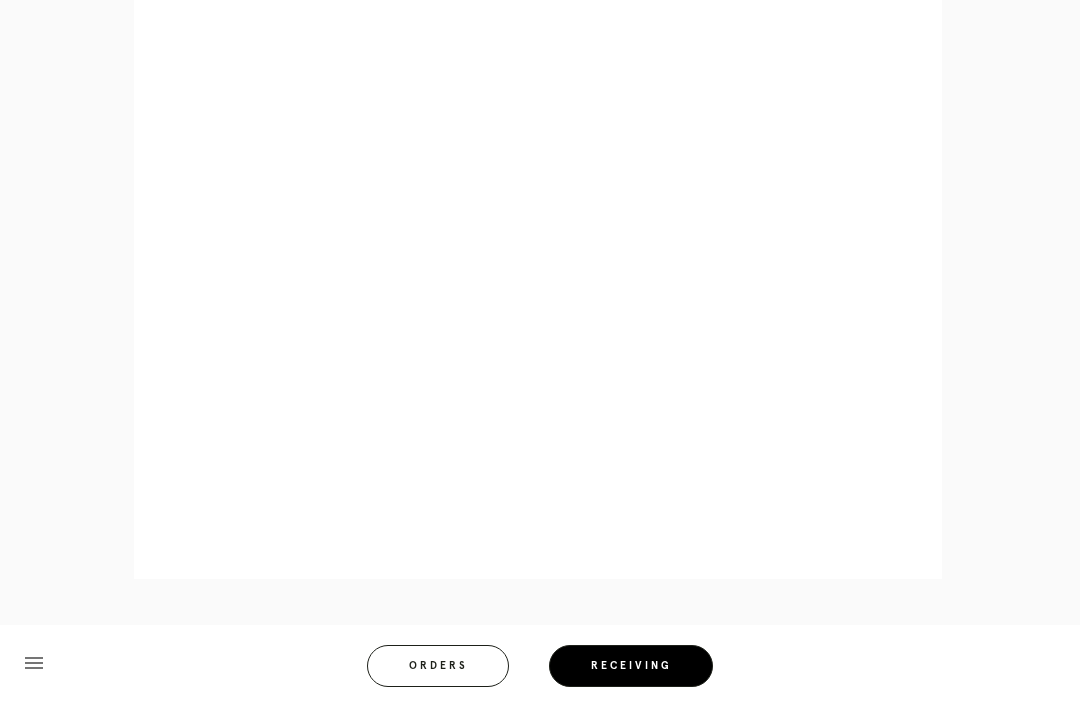 scroll, scrollTop: 974, scrollLeft: 0, axis: vertical 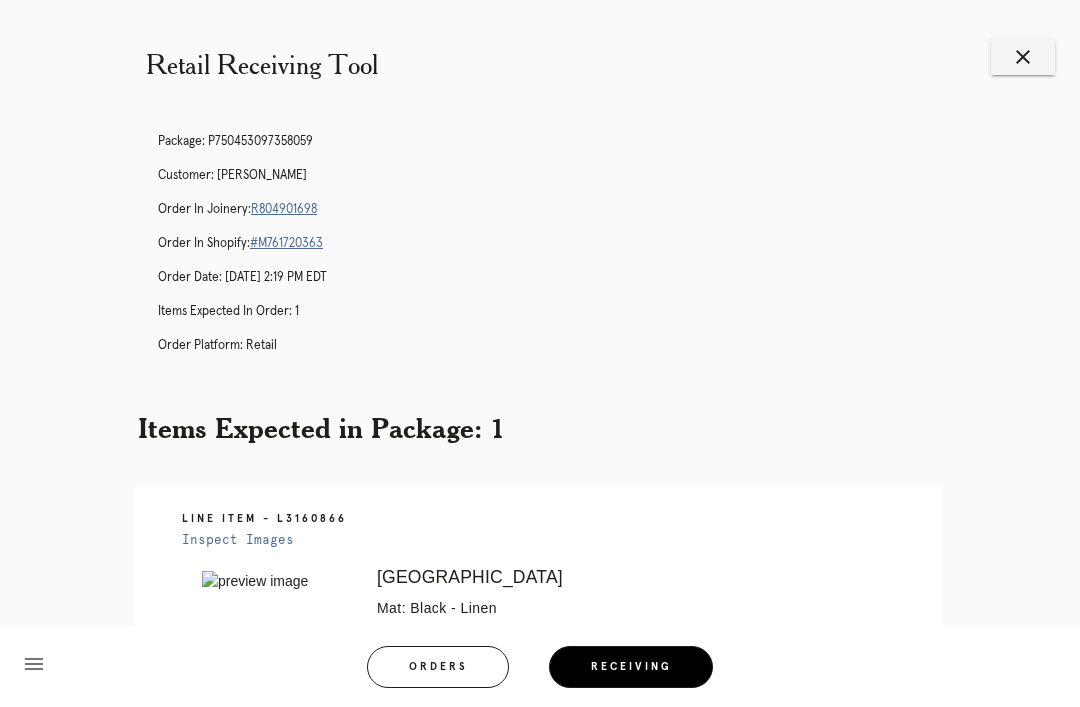 click on "R804901698" at bounding box center (284, 209) 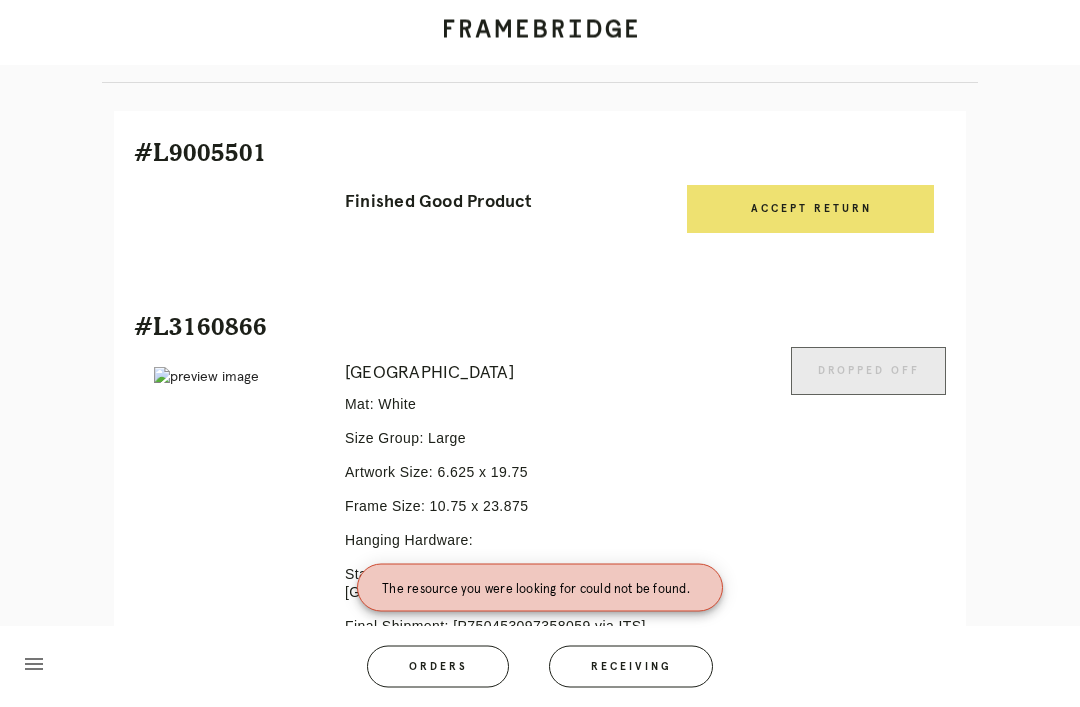 scroll, scrollTop: 622, scrollLeft: 0, axis: vertical 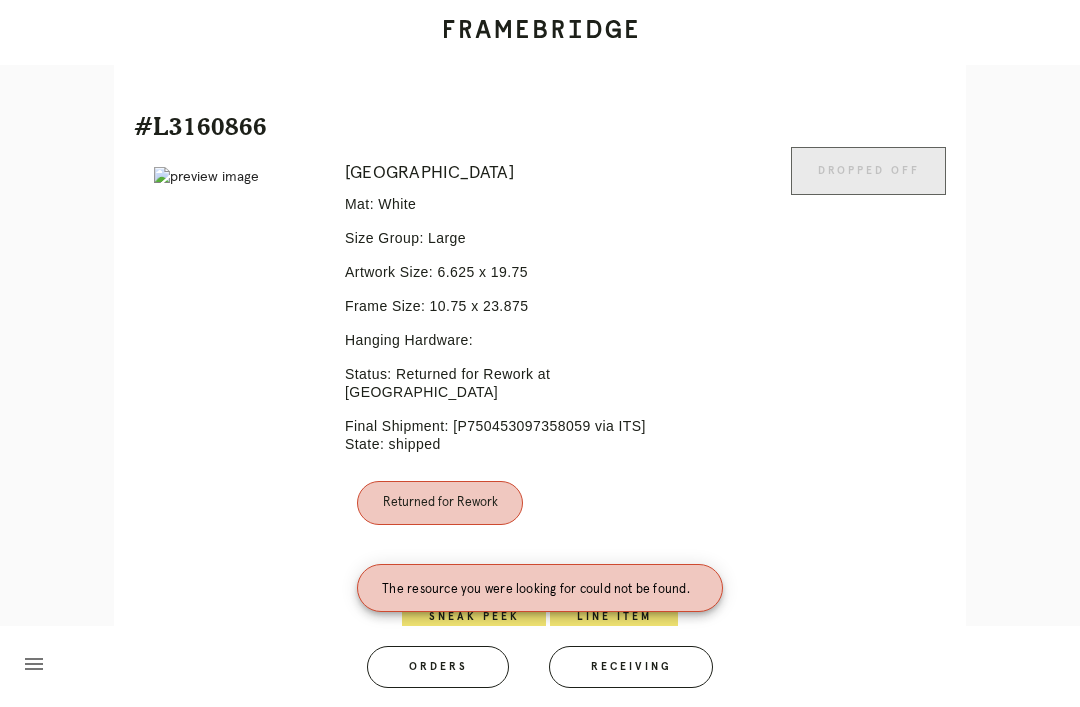 click on "Line Item" at bounding box center [614, 617] 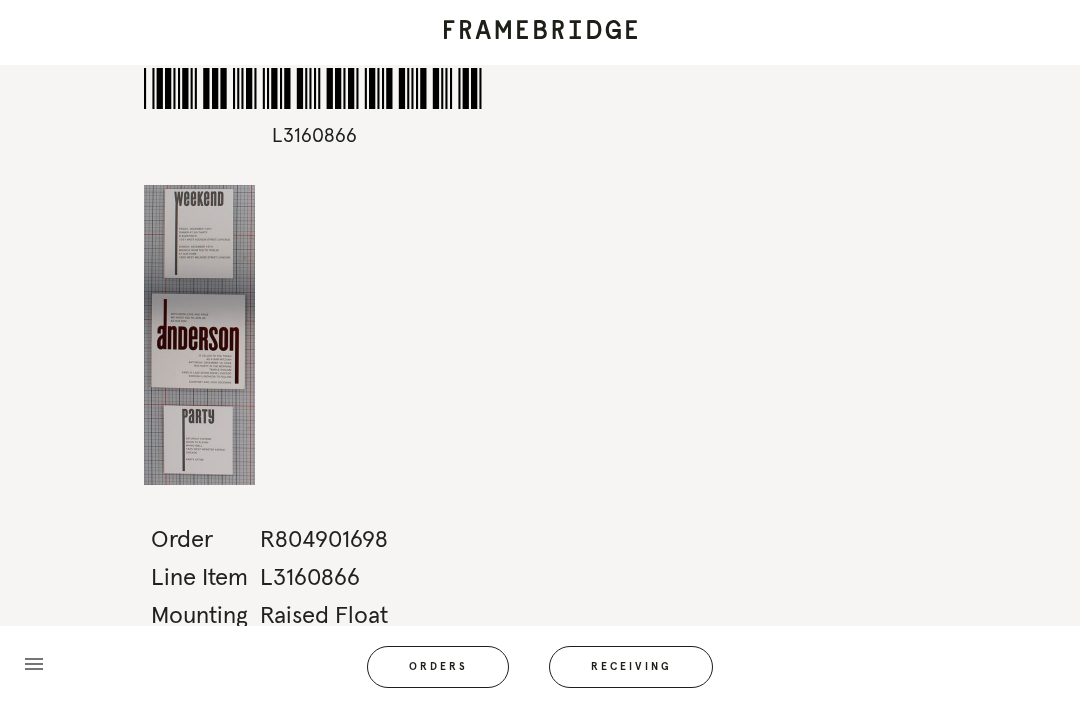 scroll, scrollTop: 64, scrollLeft: 0, axis: vertical 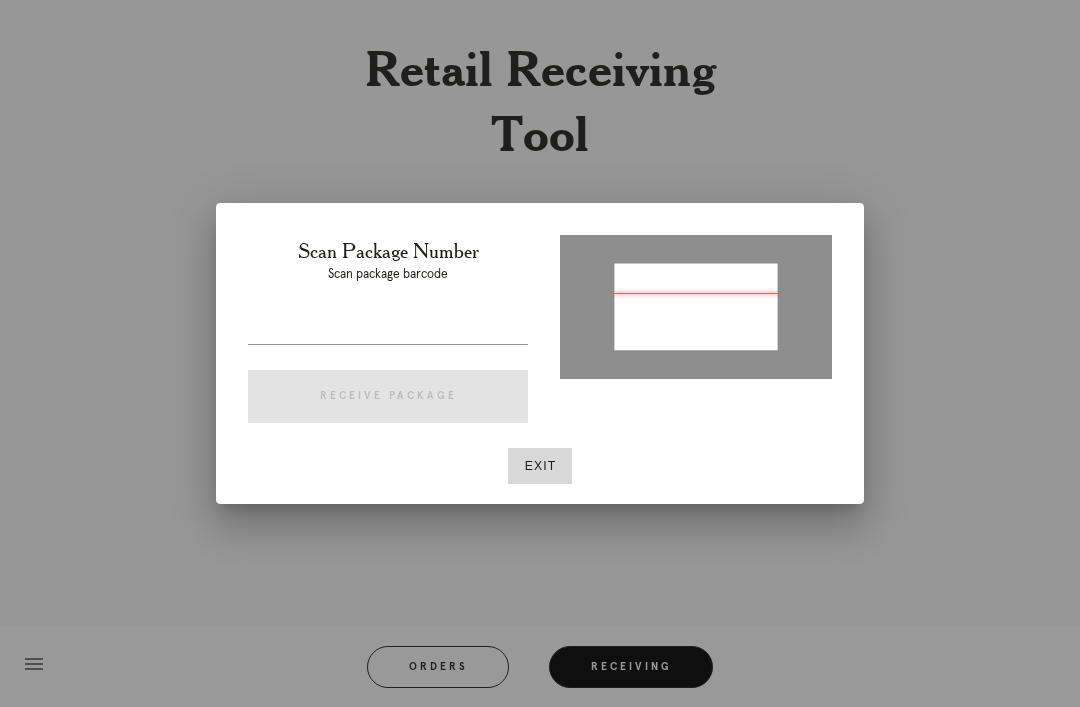 type on "P267387940505402" 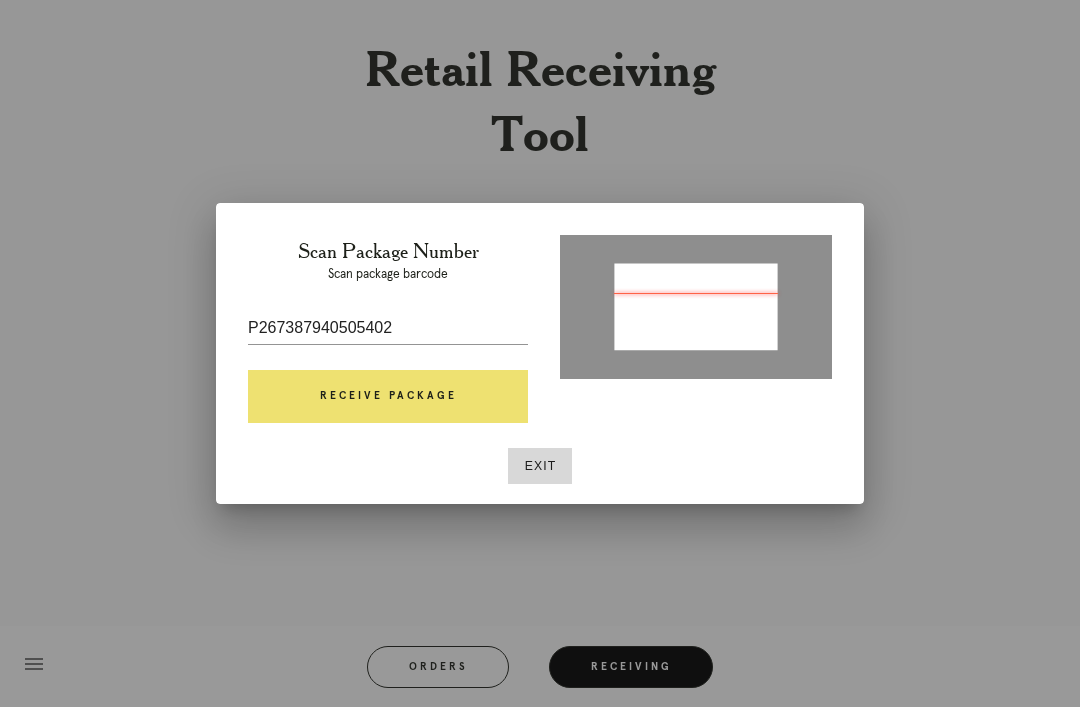 click on "Receive Package" at bounding box center [388, 397] 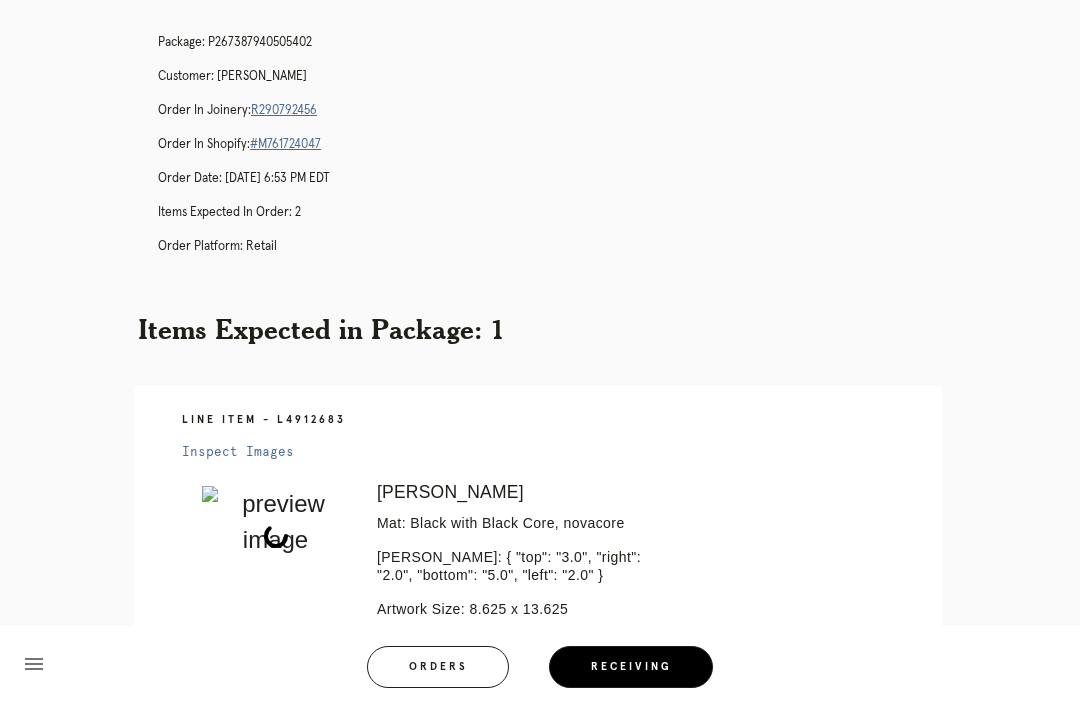 scroll, scrollTop: 82, scrollLeft: 0, axis: vertical 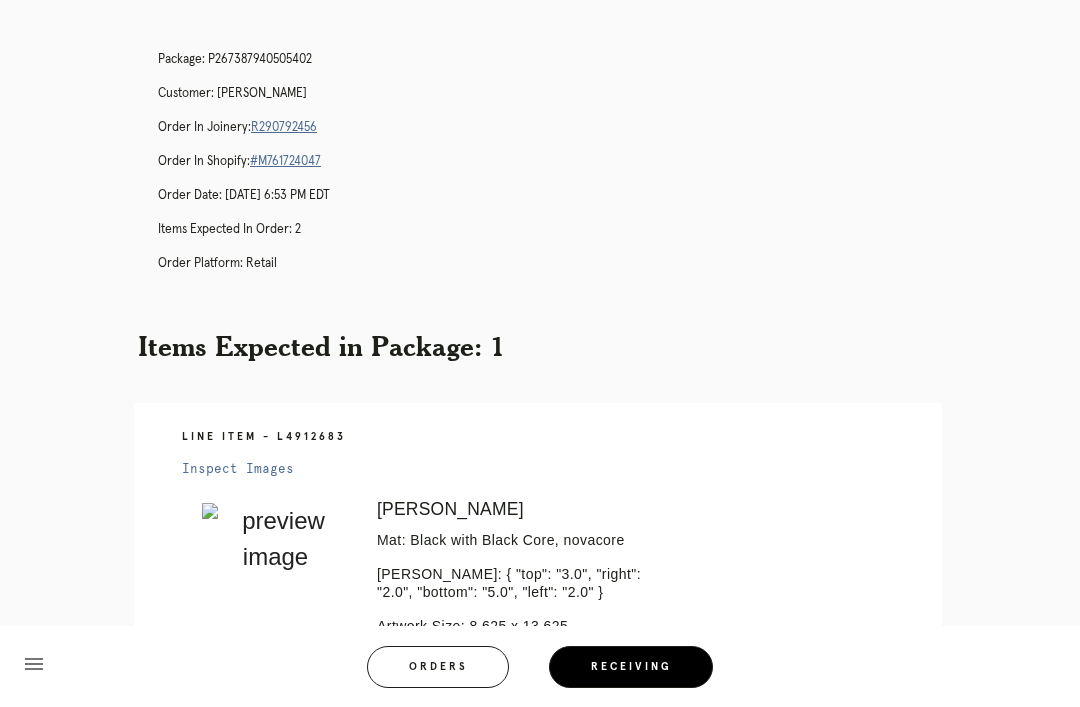 click on "R290792456" at bounding box center (284, 127) 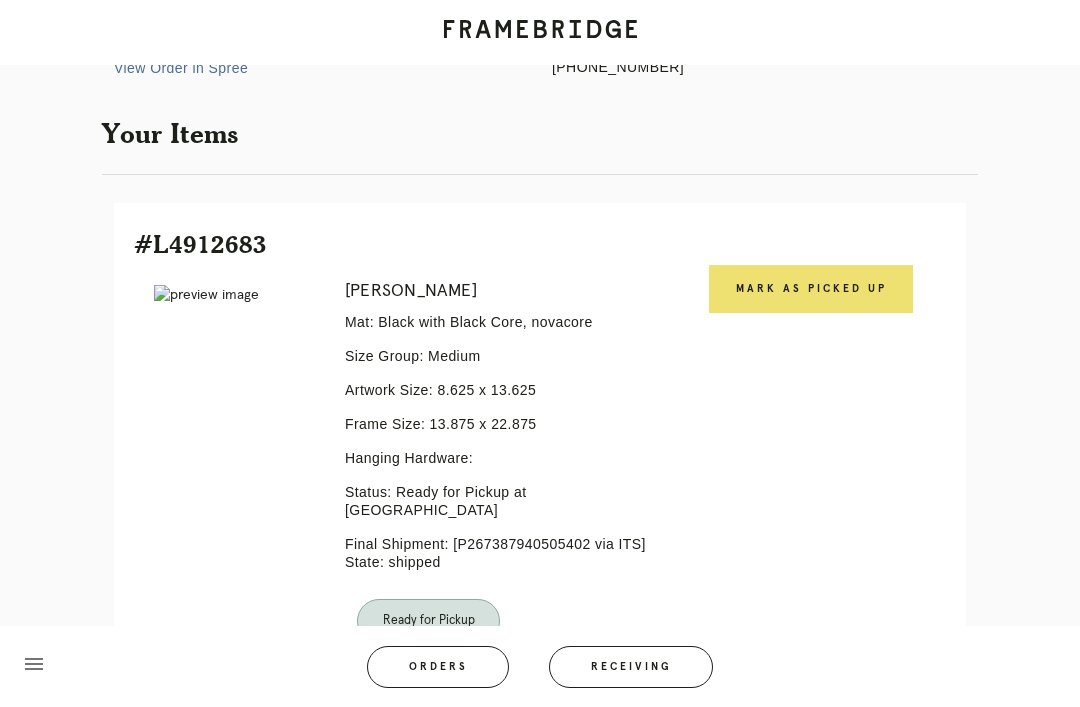 scroll, scrollTop: 329, scrollLeft: 0, axis: vertical 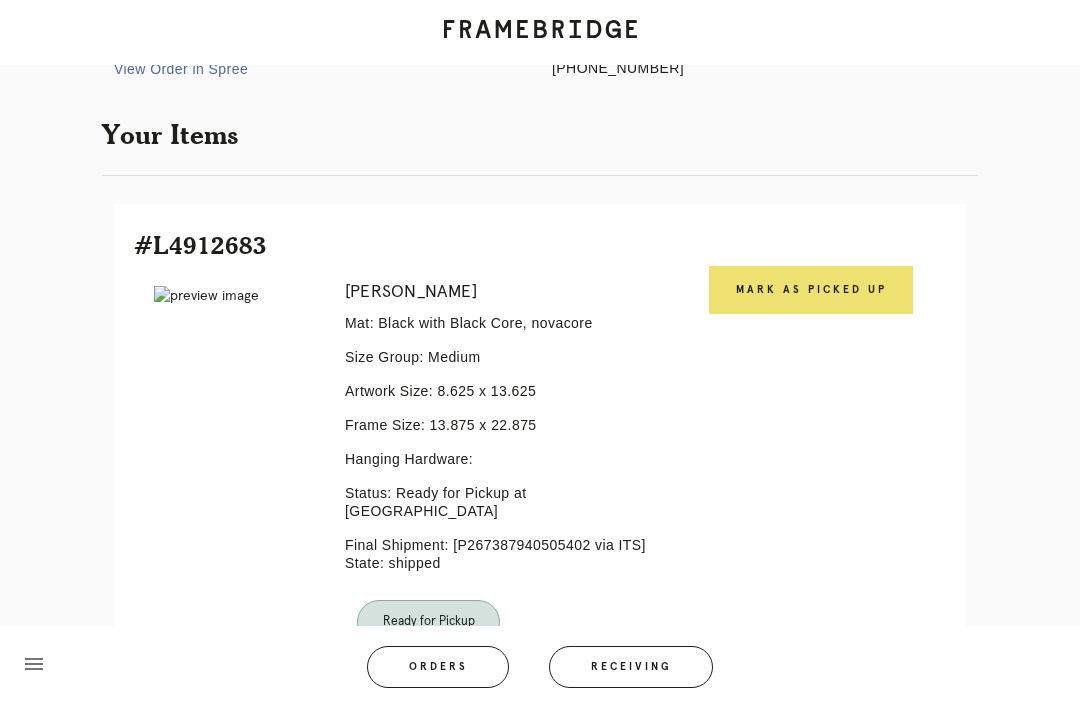 click on "Mark as Picked Up" at bounding box center [811, 290] 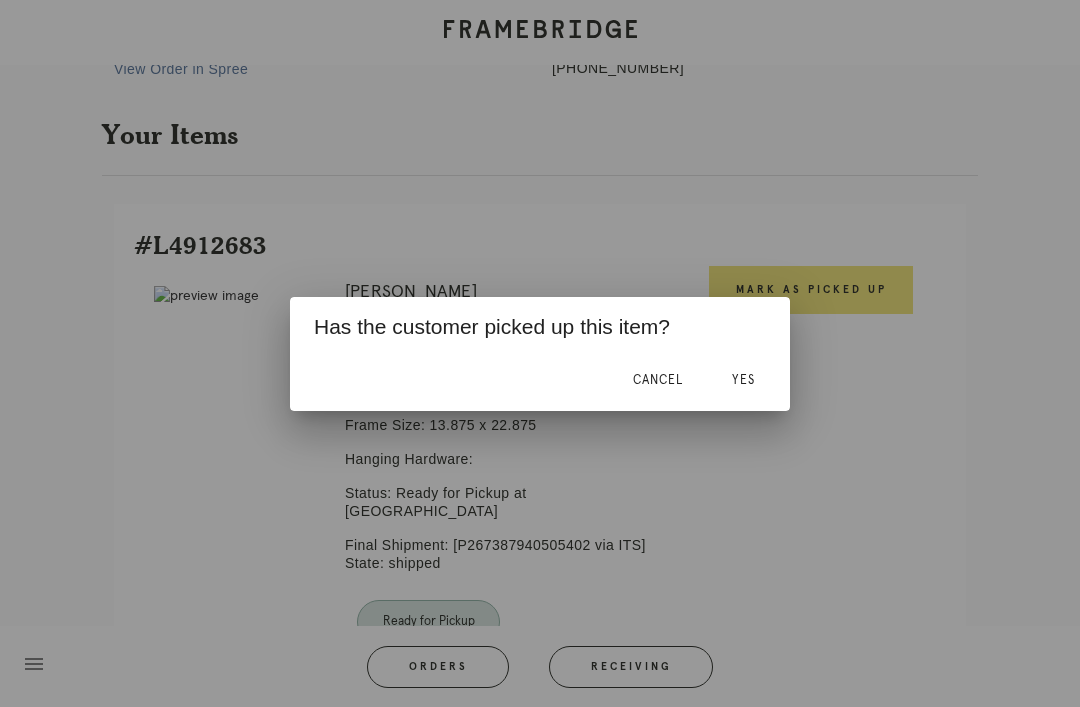 click on "Yes" at bounding box center [743, 381] 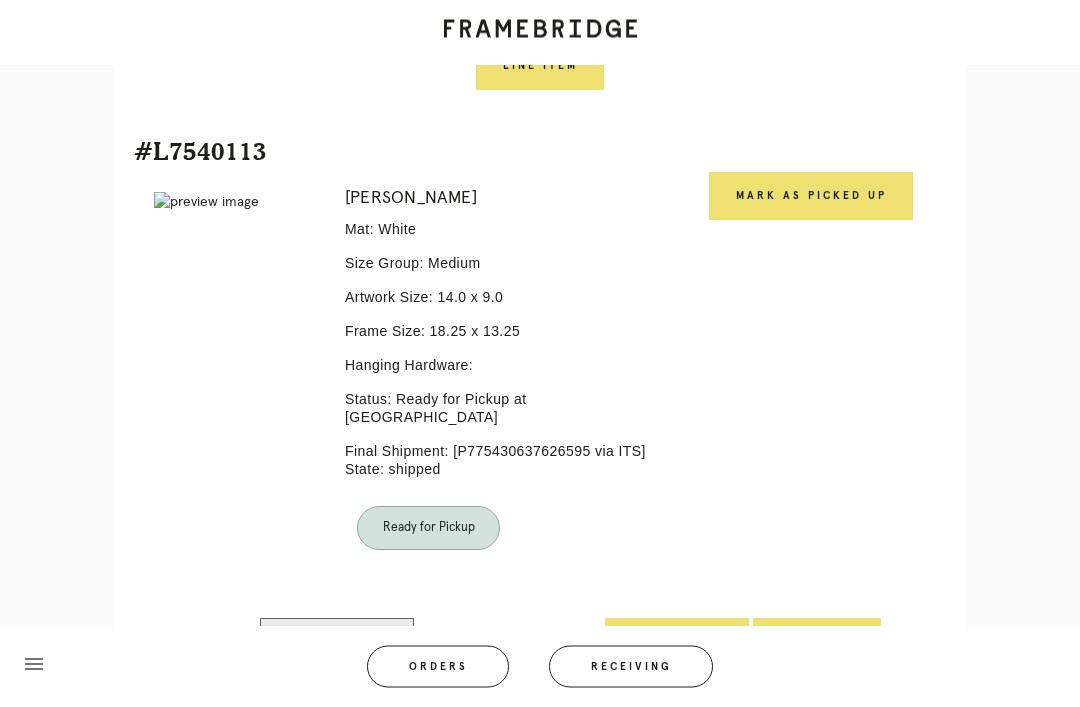 click on "Mark as Picked Up" at bounding box center [811, 197] 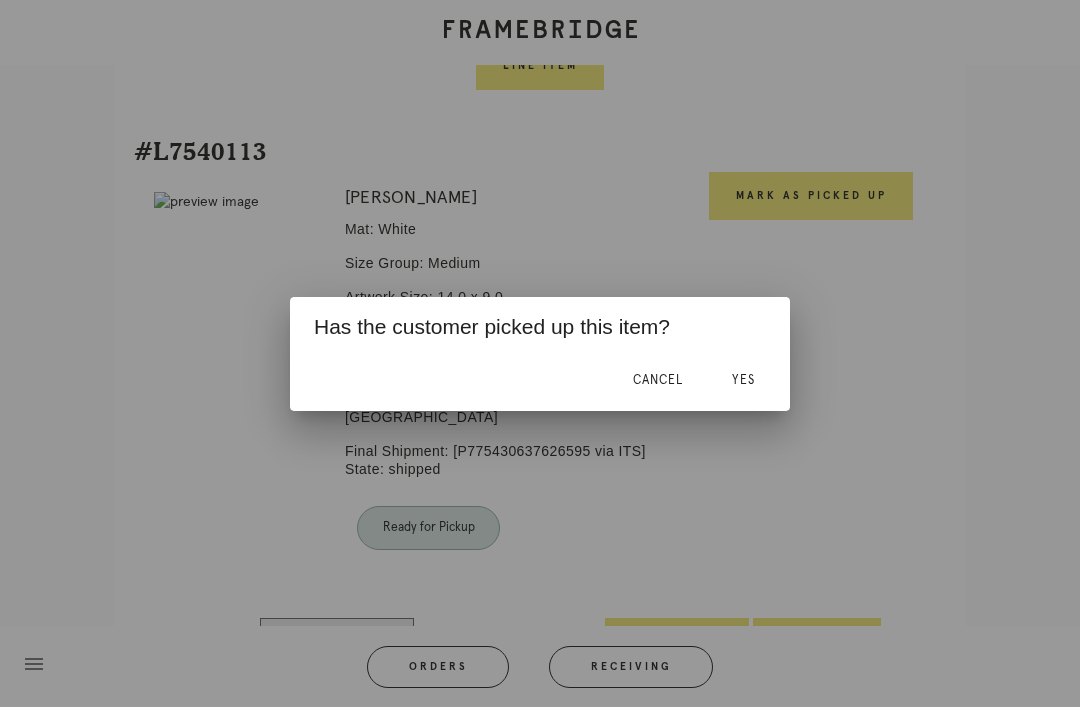 click on "Yes" at bounding box center [743, 380] 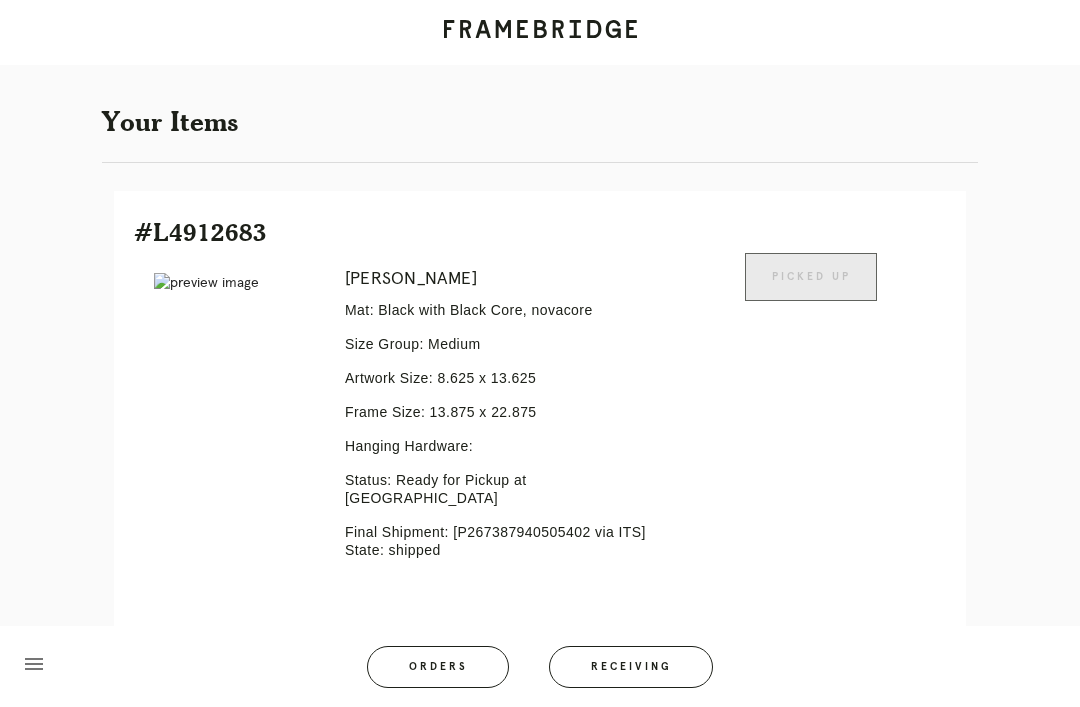 scroll, scrollTop: 152, scrollLeft: 0, axis: vertical 